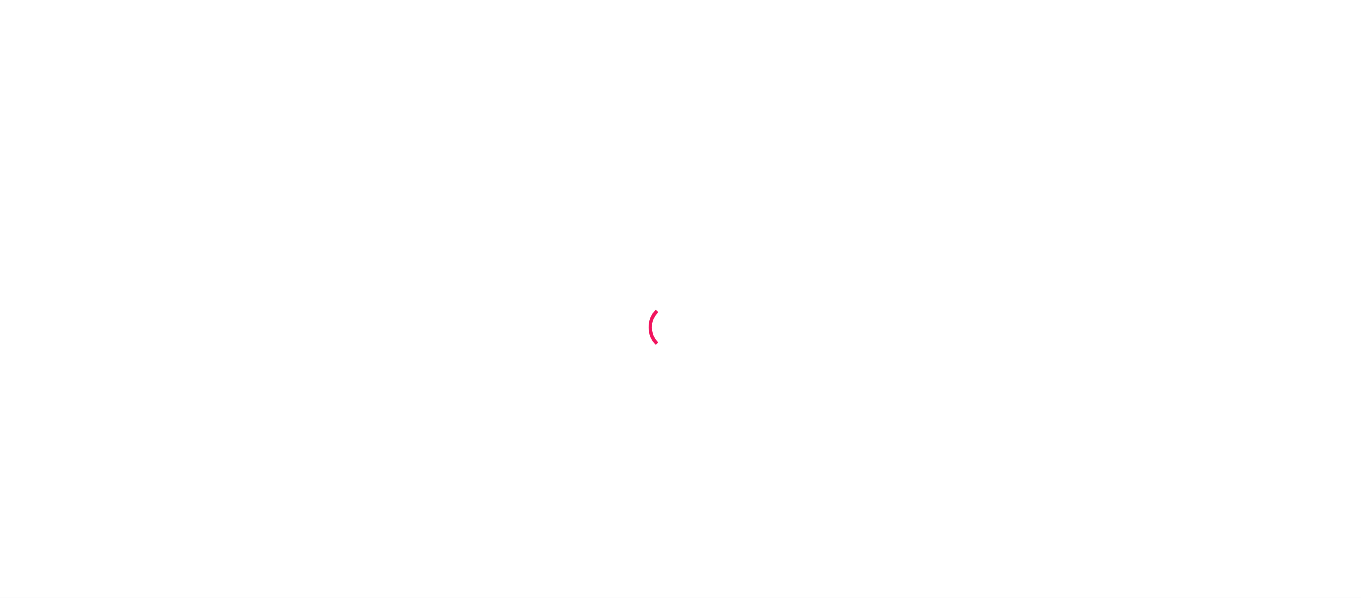 scroll, scrollTop: 0, scrollLeft: 0, axis: both 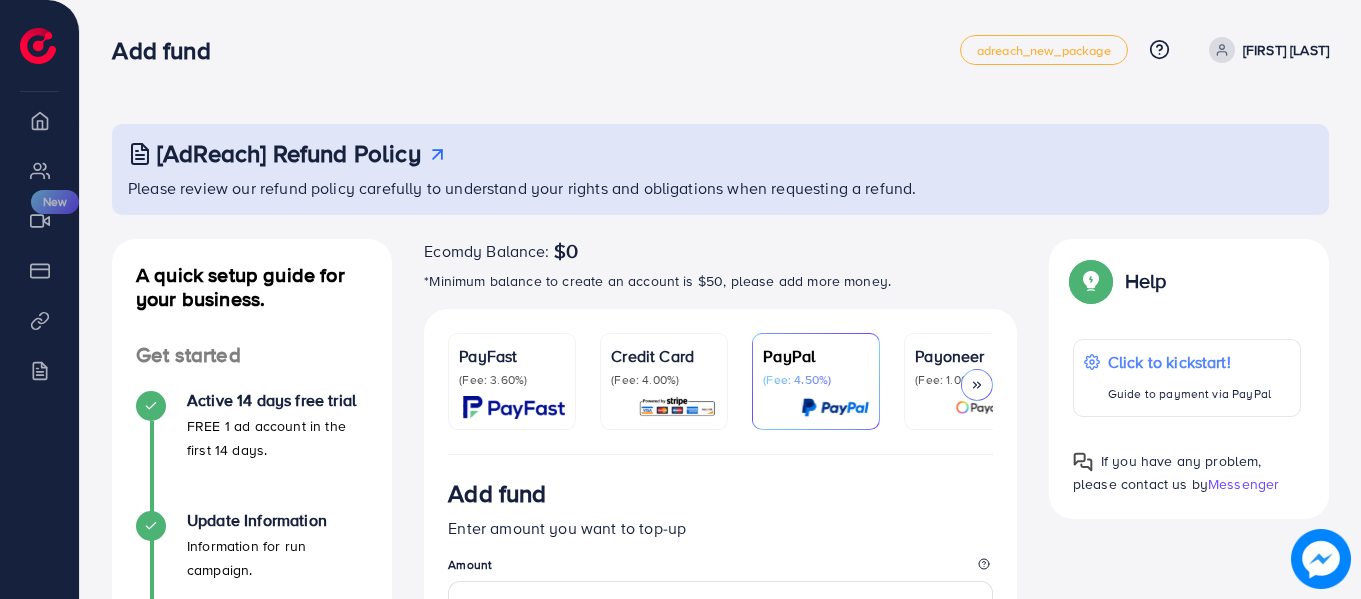 click 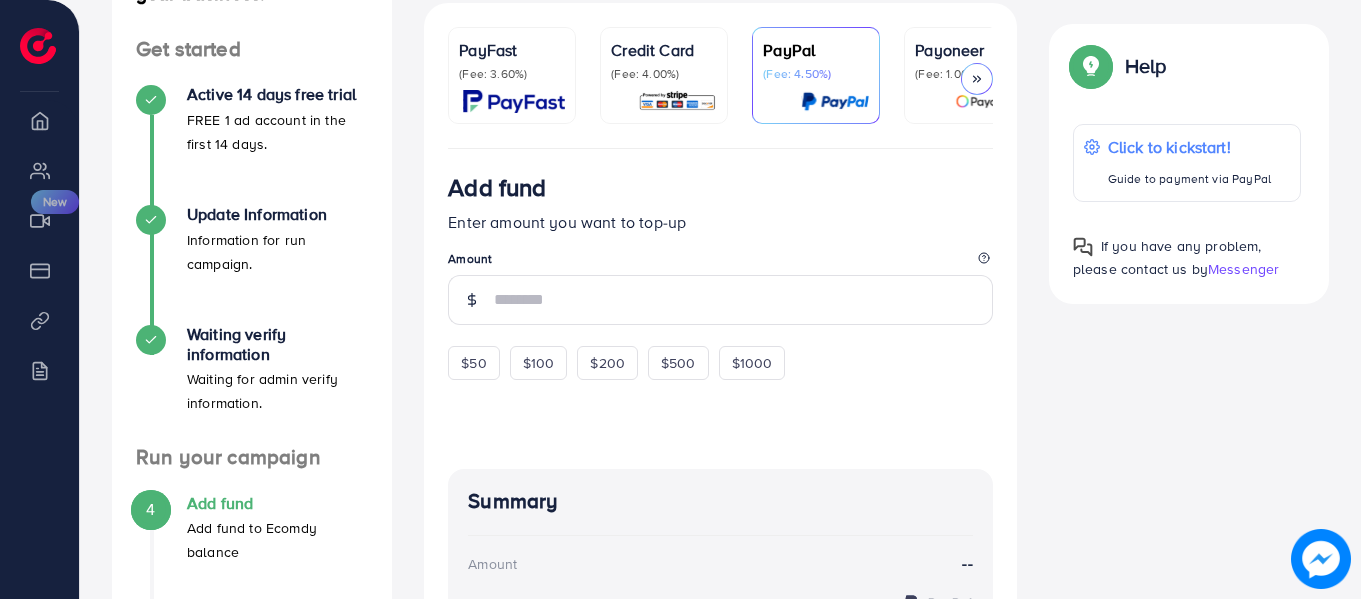 scroll, scrollTop: 316, scrollLeft: 0, axis: vertical 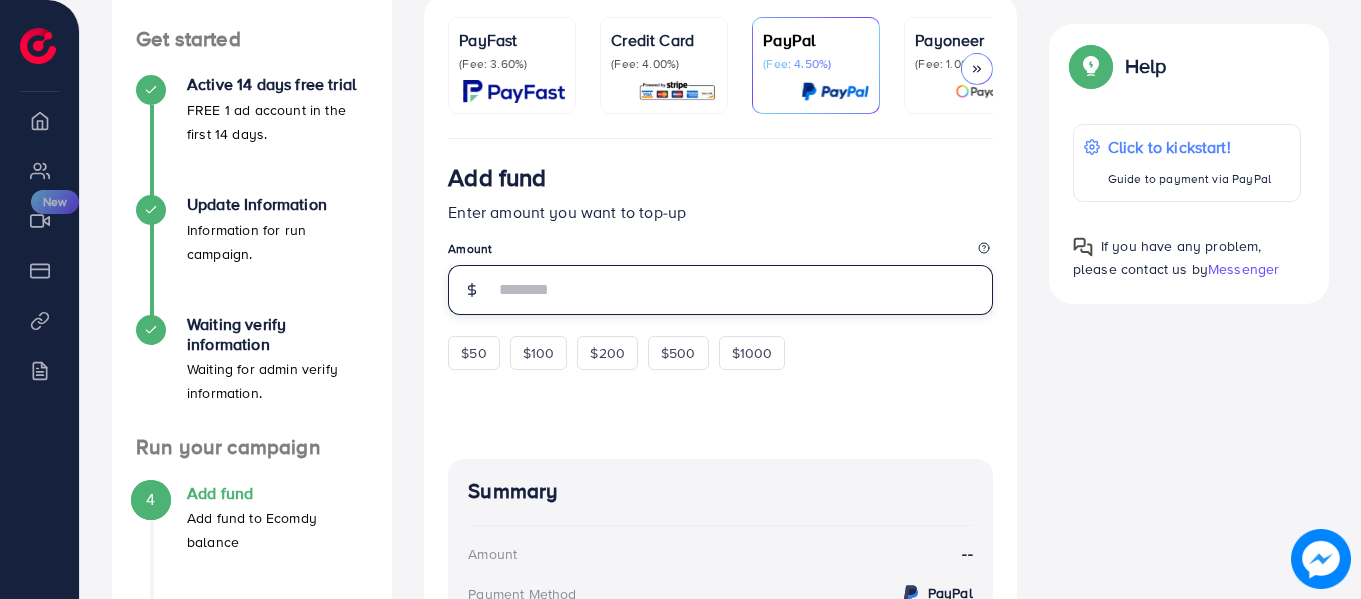 click at bounding box center [743, 290] 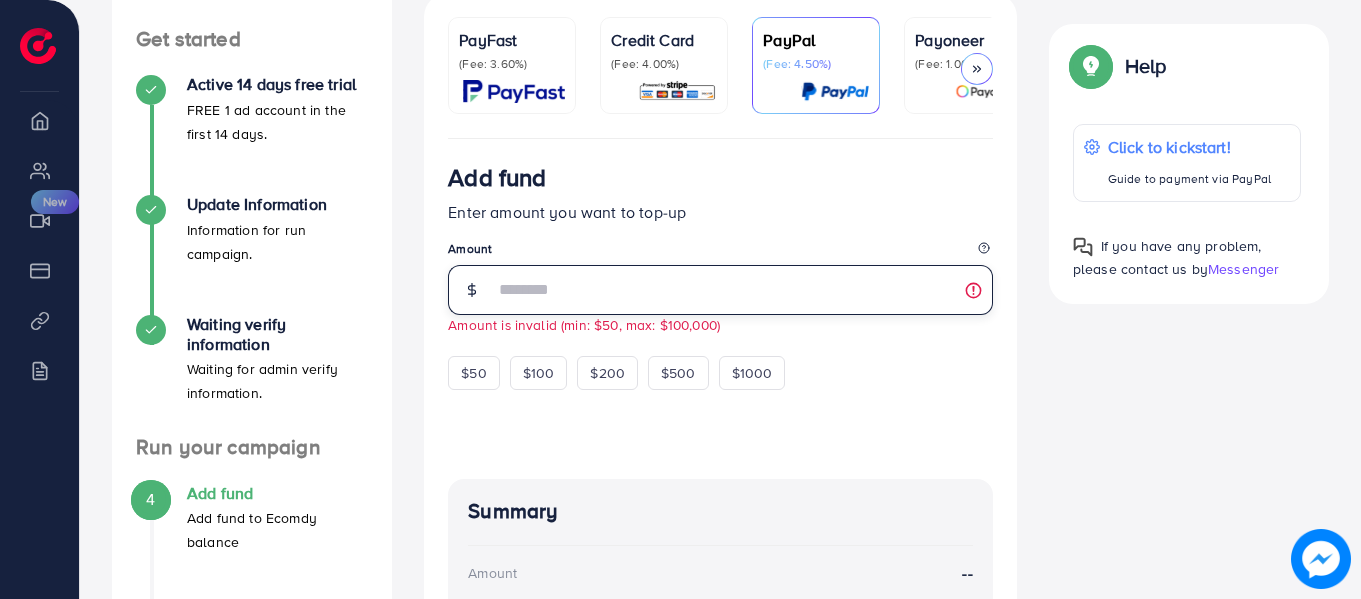 type on "*" 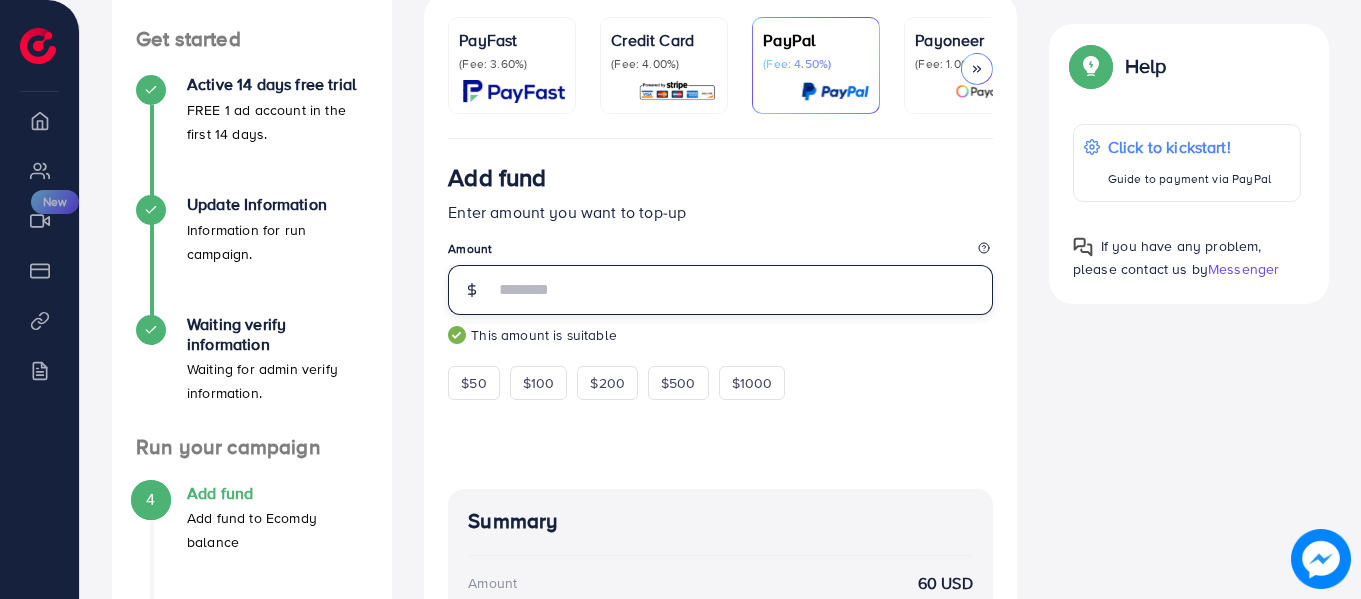 type on "*" 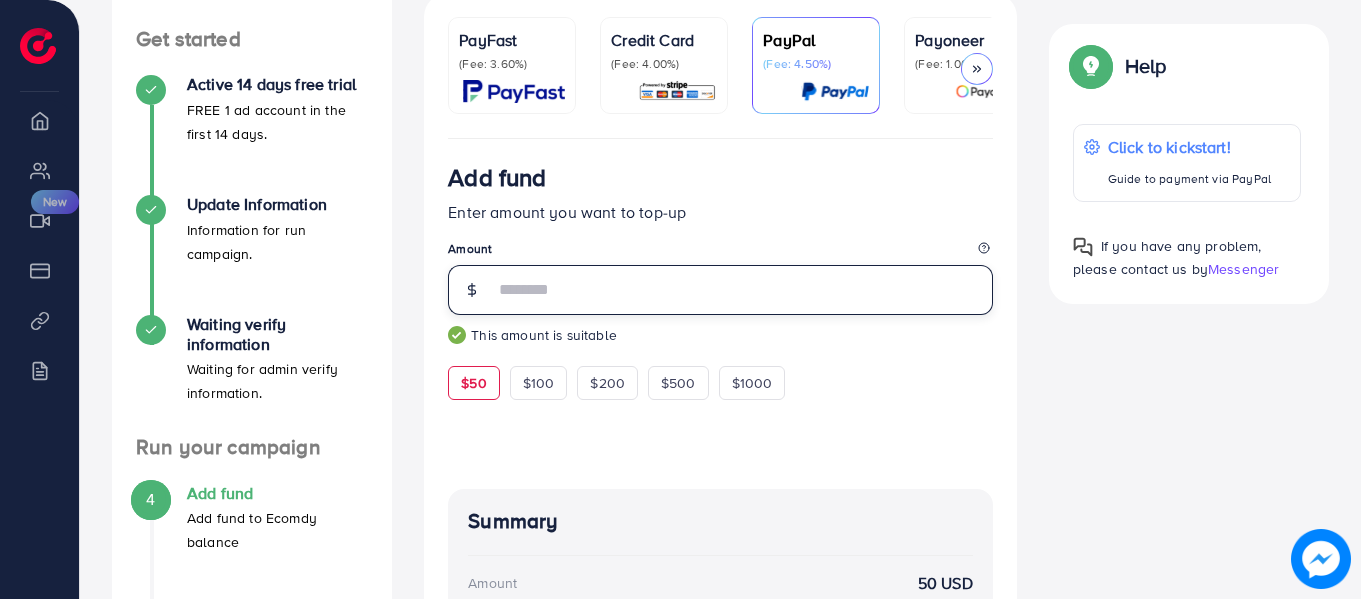 type on "**" 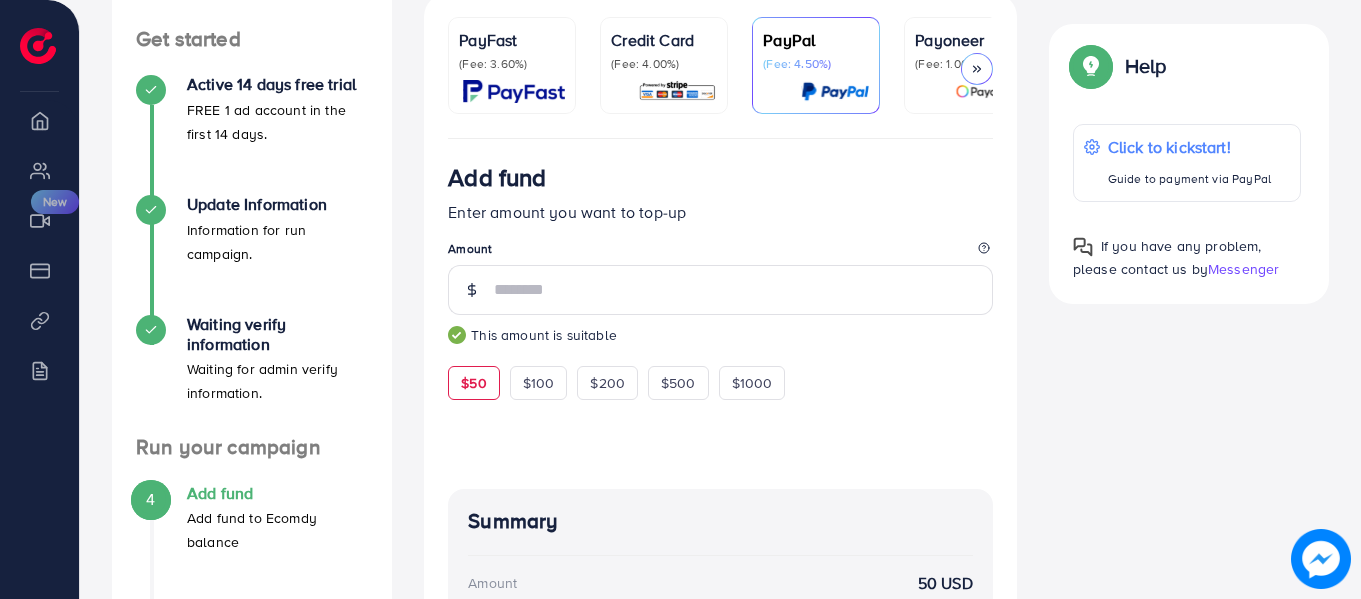 click on "A quick setup guide for your business.   Get started   Active 14 days free trial   FREE 1 ad account in the first 14 days.   Update Information   Information for run campaign.   Waiting verify information   Waiting for admin verify information.   Run your campaign   4   Add fund   Add fund to Ecomdy balance   5   Create ad account   Take a look at how your TikTok ad account works.  A quick setup guide for your business.  Add fund   Add fund to Ecomdy balance   Ecomdy Balance:   $0  *Minimum balance to create an account is $50, please add more money.   PayFast   (Fee: 3.60%)   Credit Card   (Fee: 4.00%)   PayPal   (Fee: 4.50%)   Payoneer   (Fee: 1.00%)   USDT   (Fee: 0.00%)   Airwallex   (Fee: 0.00%)   Currency Code:   Merchant ID:   Merchant Name:   Token:   Success URL:   Failure URL:   Checkout URL:   Customer Email:   Customer Mobile:   Transaction Amount:   Basket ID:   Transaction Date:  Add fund Enter amount you want to top-up Amount $50 $100 $200 $500 $1000  Pay now   Summary   Amount   --   --   --" at bounding box center (720, 425) 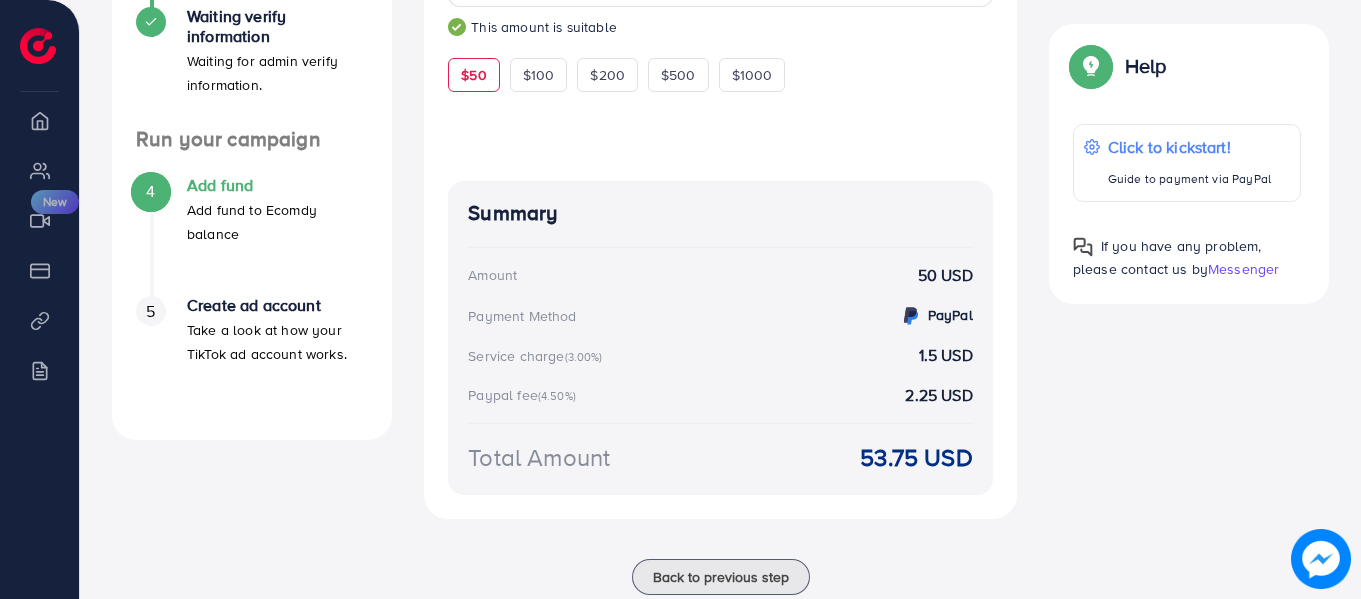 scroll, scrollTop: 681, scrollLeft: 0, axis: vertical 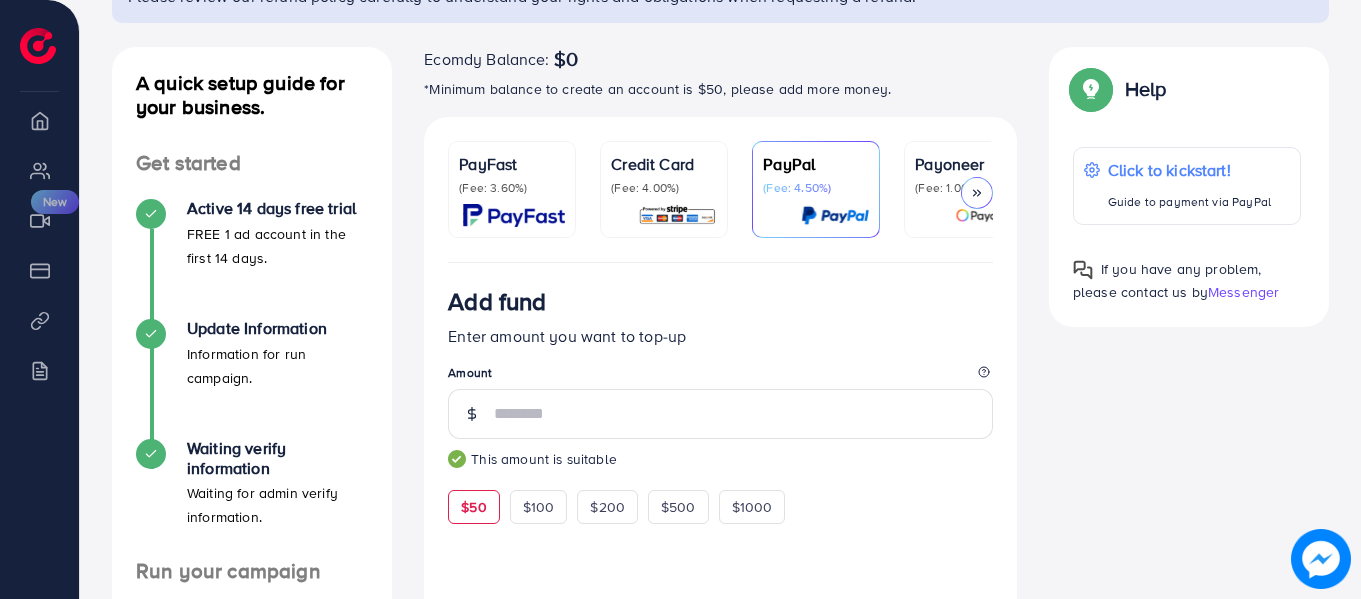 click at bounding box center [968, 215] 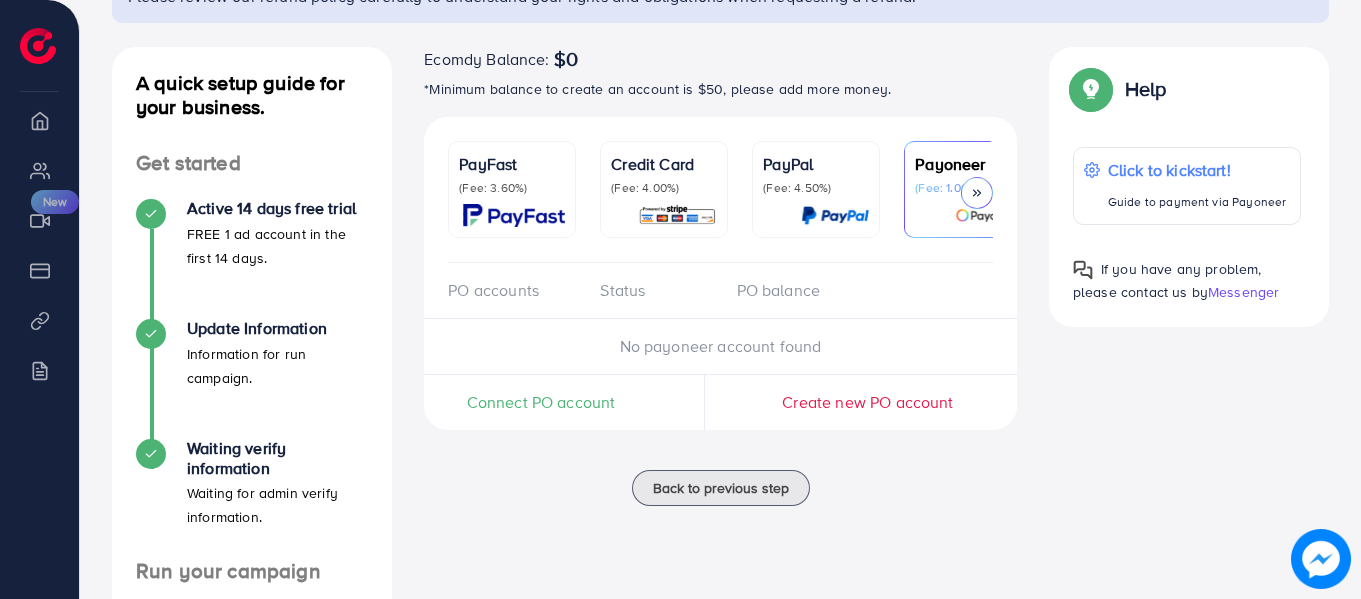 click at bounding box center [977, 193] 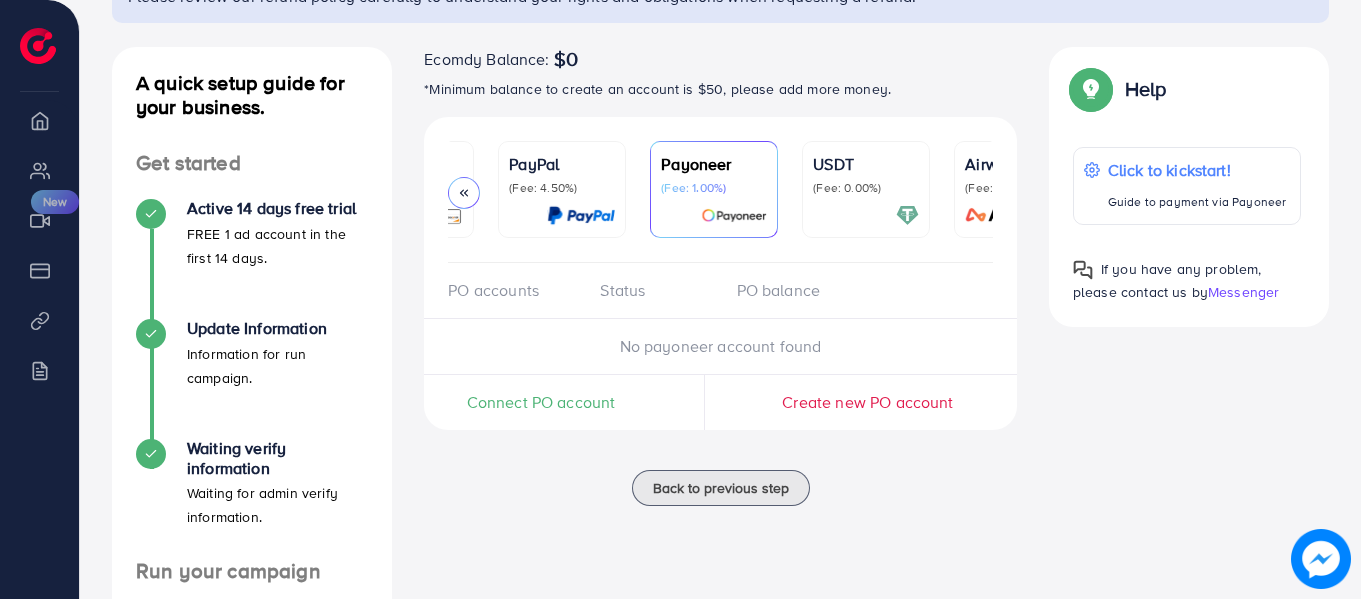 scroll, scrollTop: 0, scrollLeft: 343, axis: horizontal 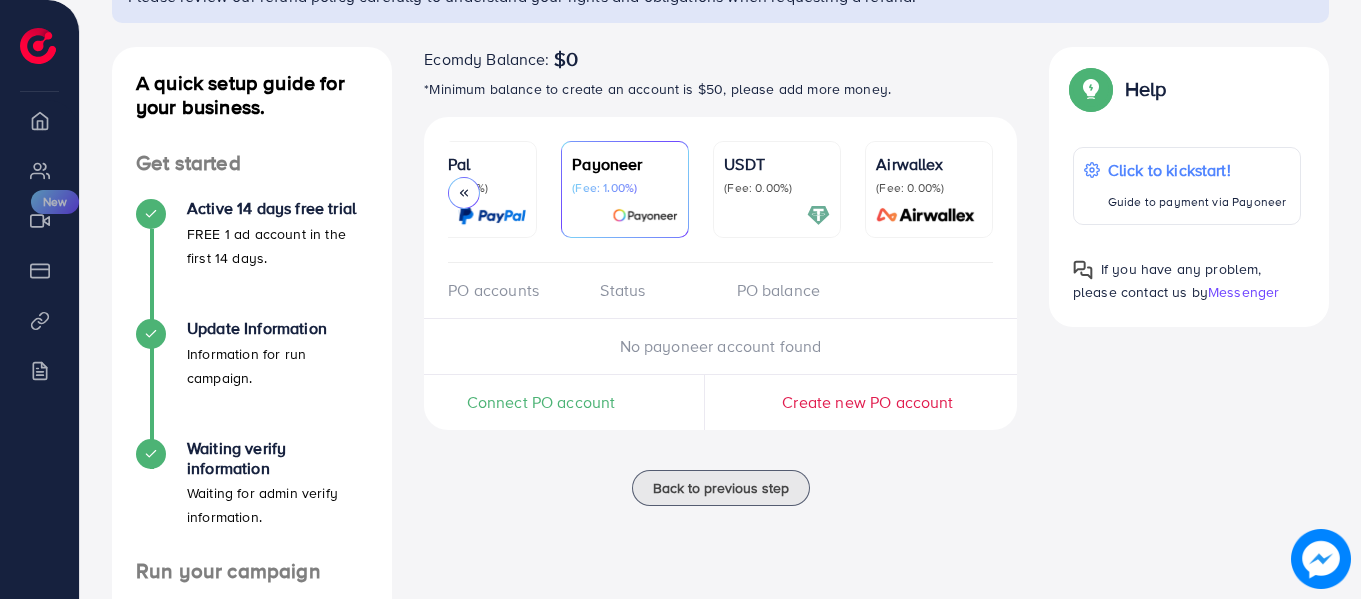 click on "USDT   (Fee: 0.00%)" at bounding box center [777, 189] 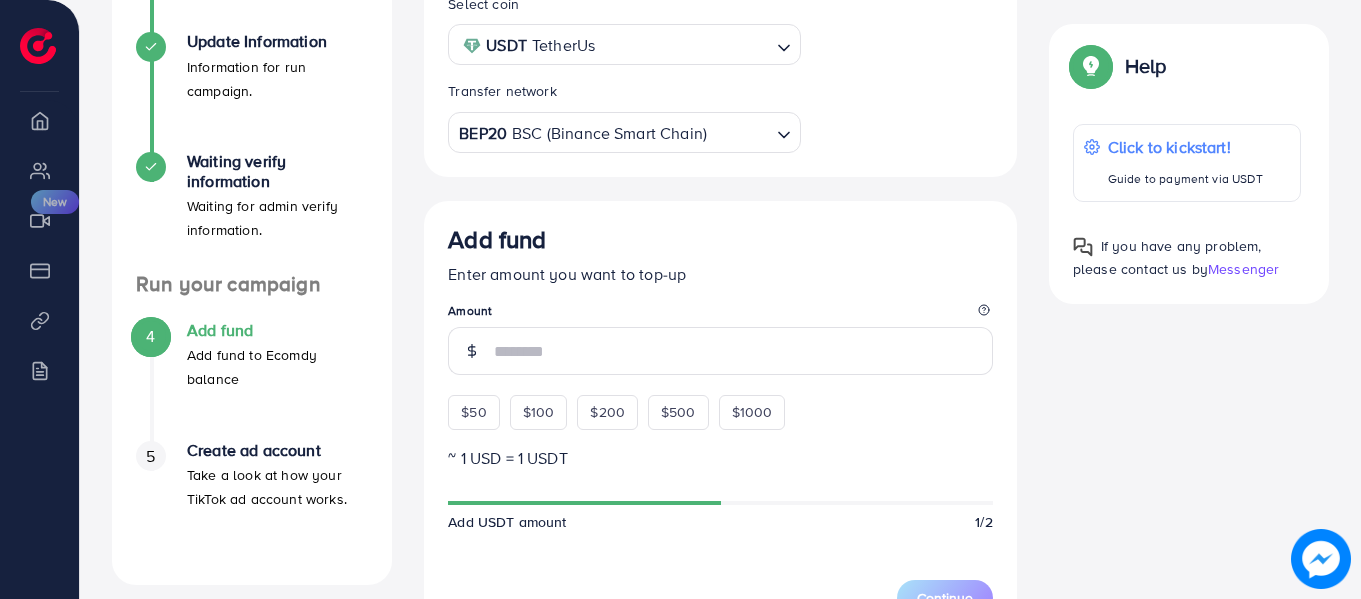 scroll, scrollTop: 485, scrollLeft: 0, axis: vertical 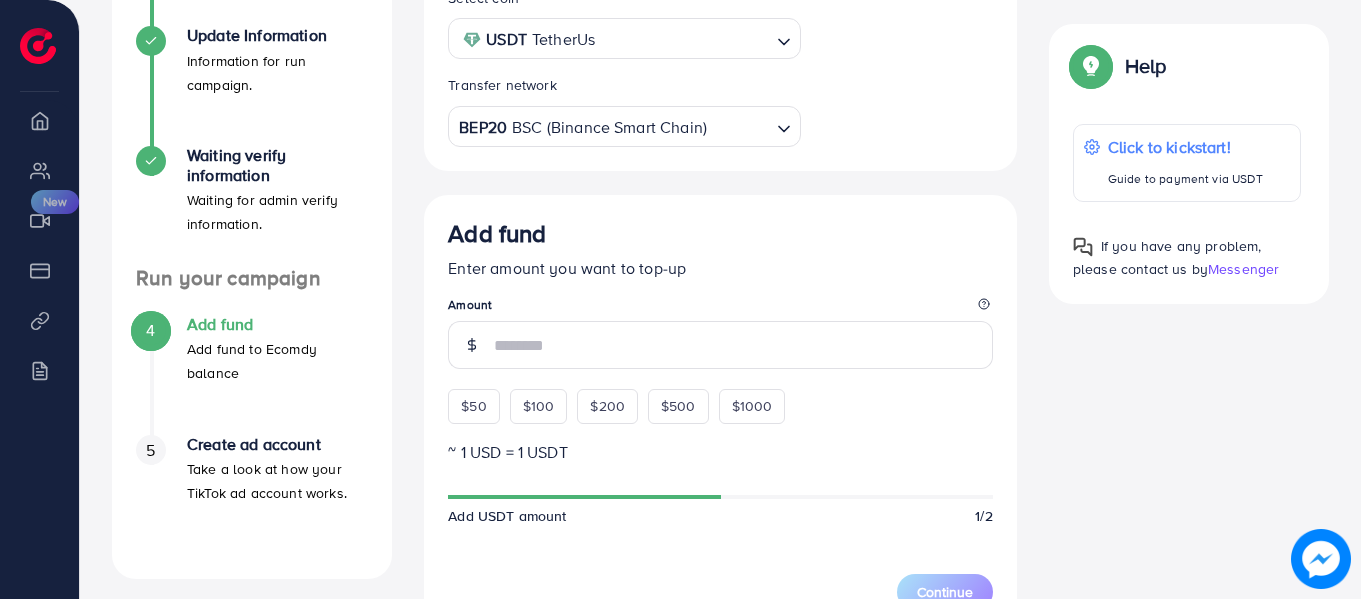 click on "USDT TetherUs" at bounding box center (612, 37) 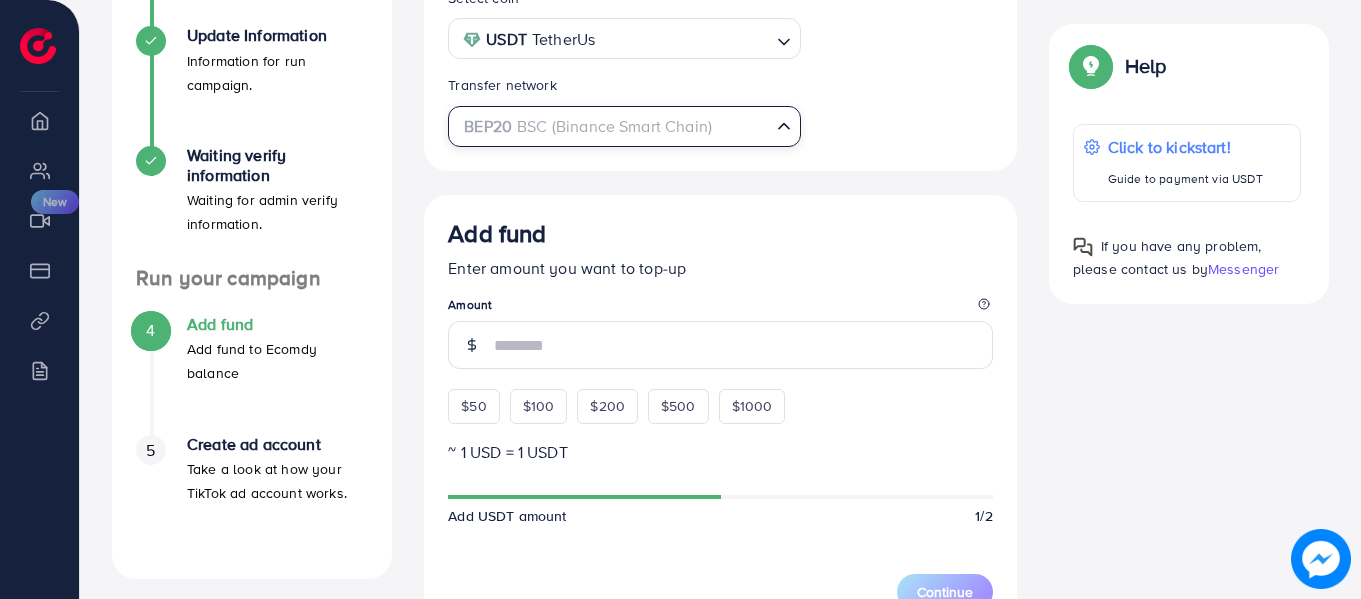 click on "BEP20 BSC (Binance Smart Chain)" at bounding box center (612, 124) 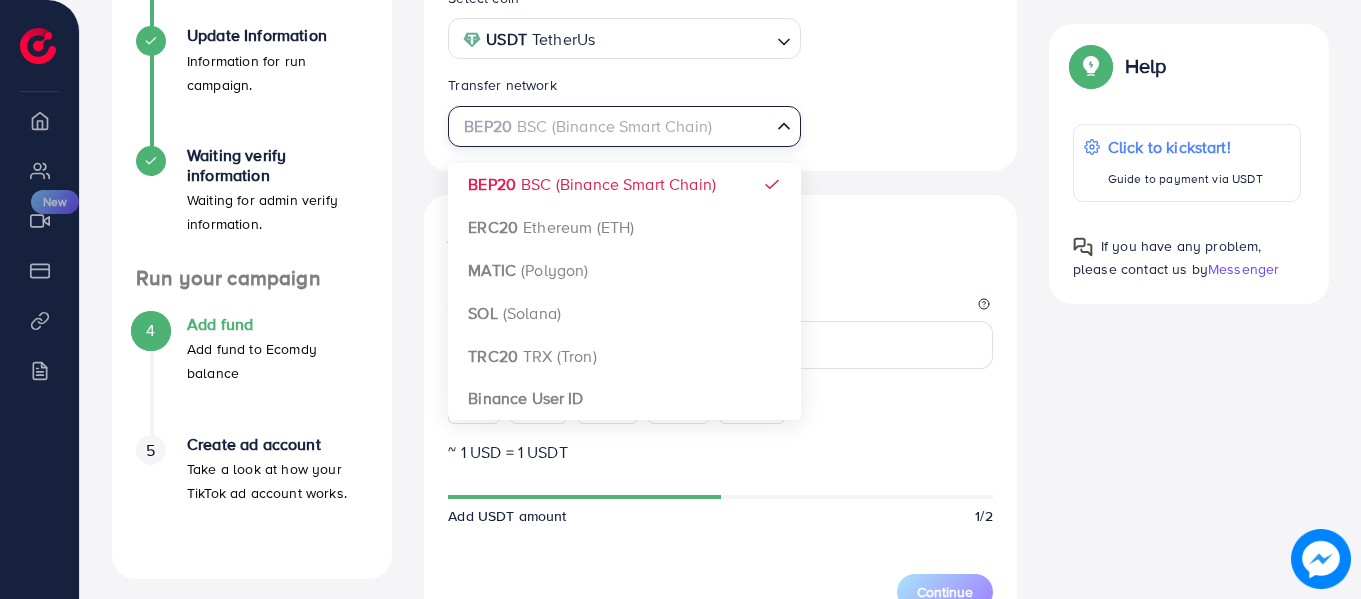 click at bounding box center (612, 126) 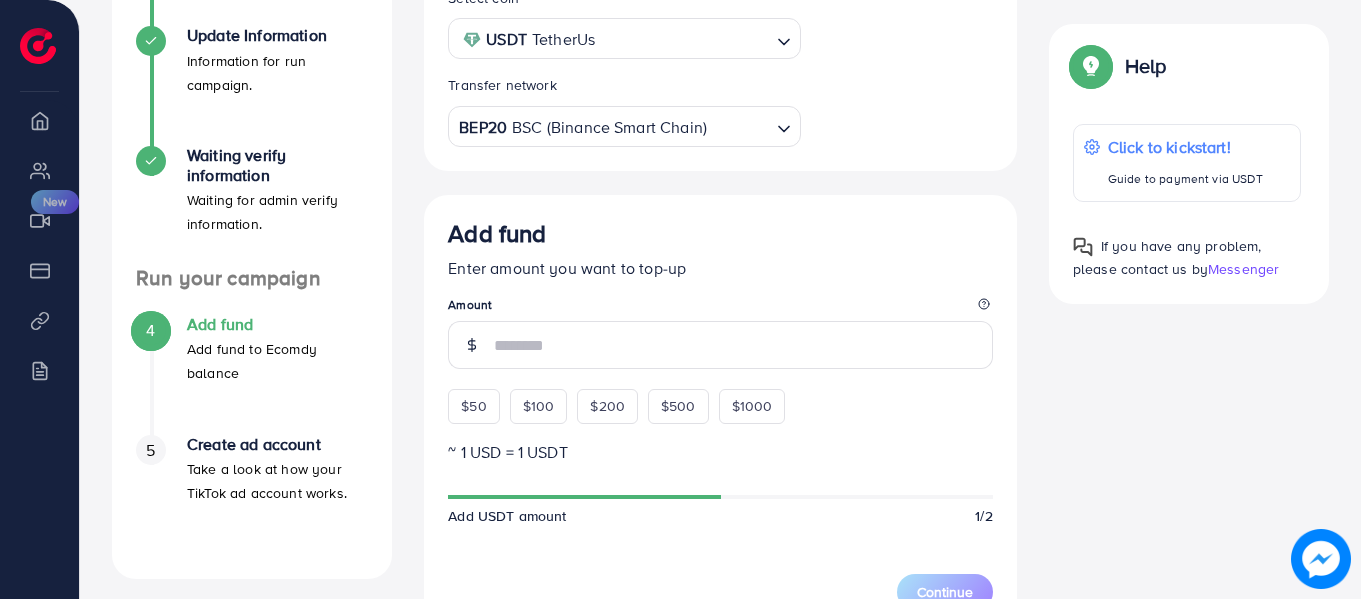 click on "$50" at bounding box center [473, 406] 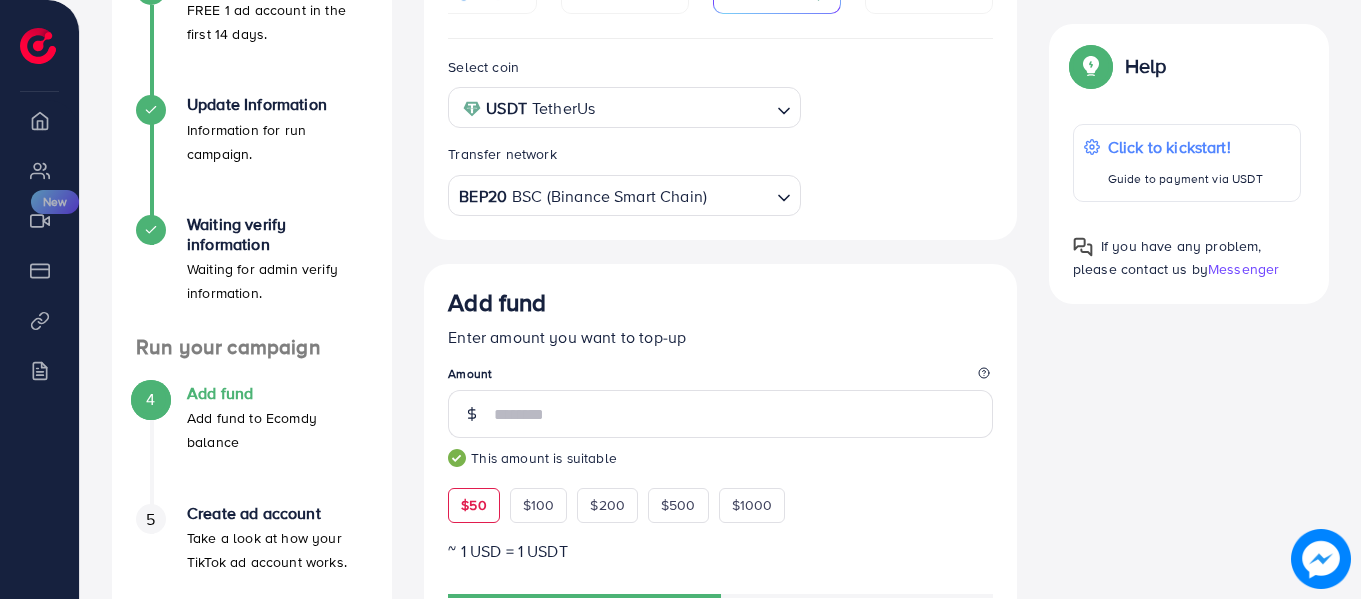 scroll, scrollTop: 251, scrollLeft: 0, axis: vertical 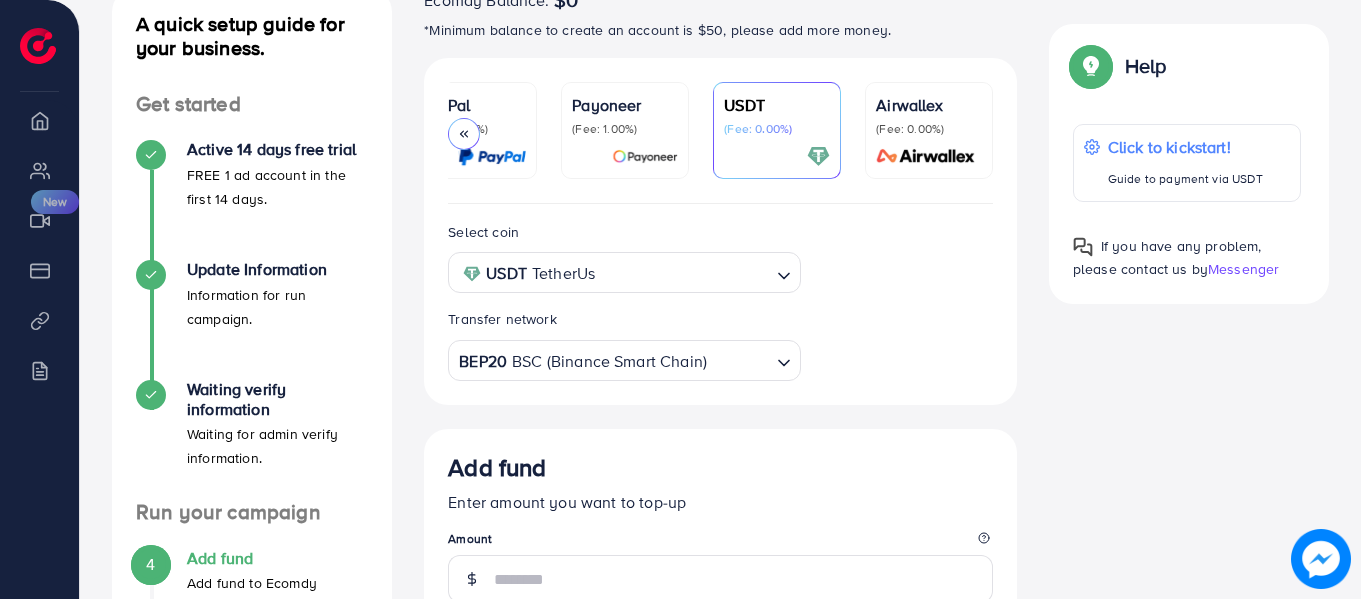 click at bounding box center [464, 134] 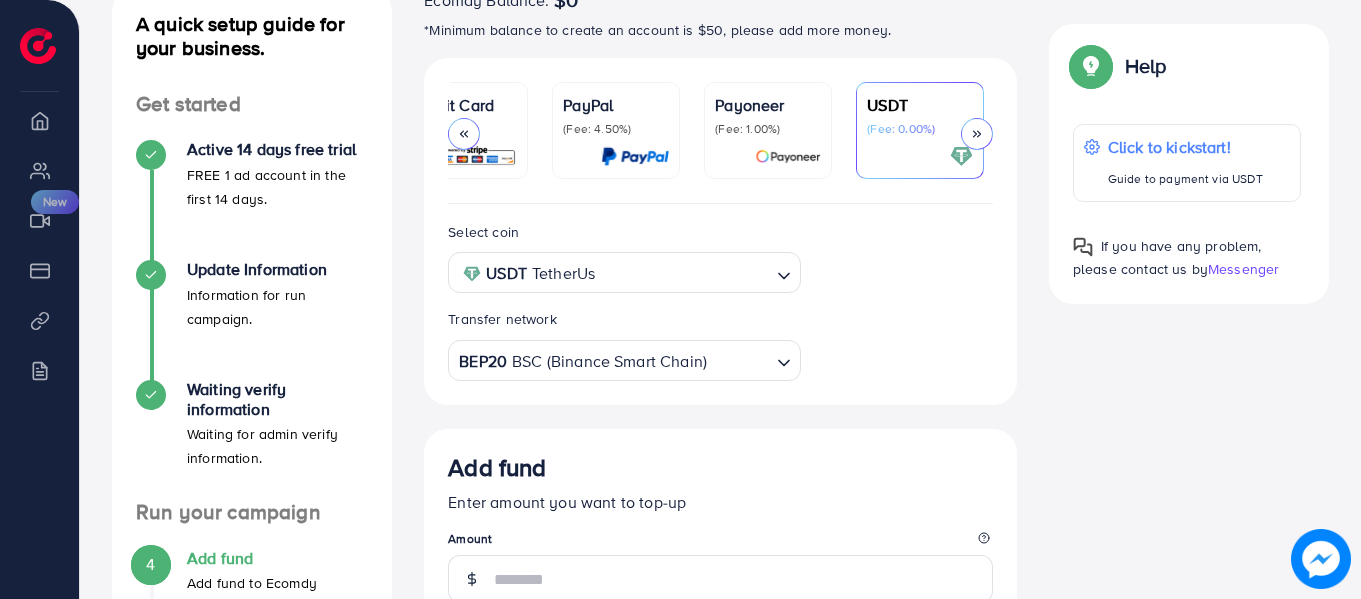 scroll, scrollTop: 0, scrollLeft: 0, axis: both 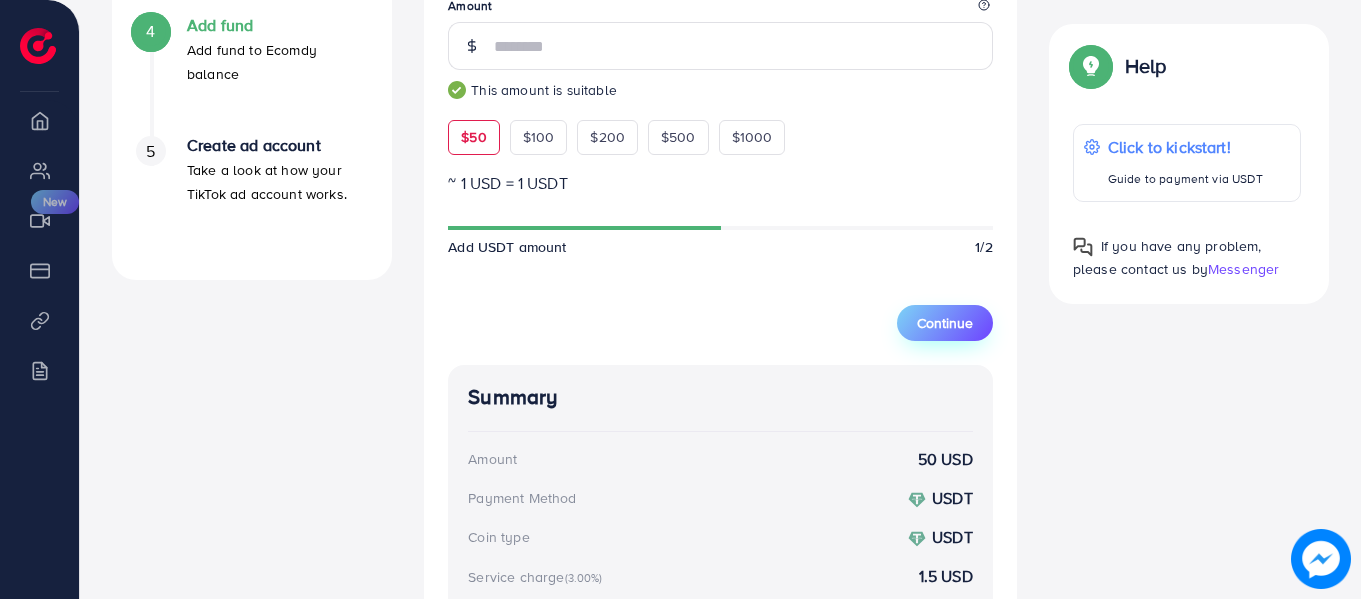 click on "Continue" at bounding box center (945, 323) 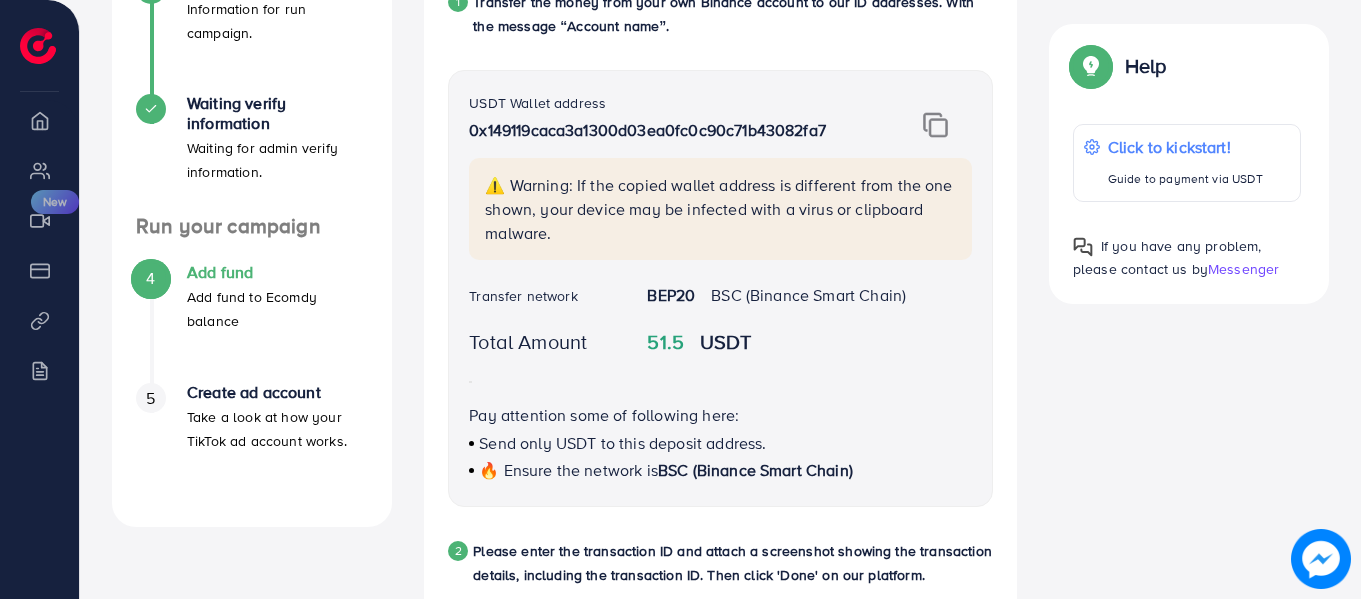 scroll, scrollTop: 513, scrollLeft: 0, axis: vertical 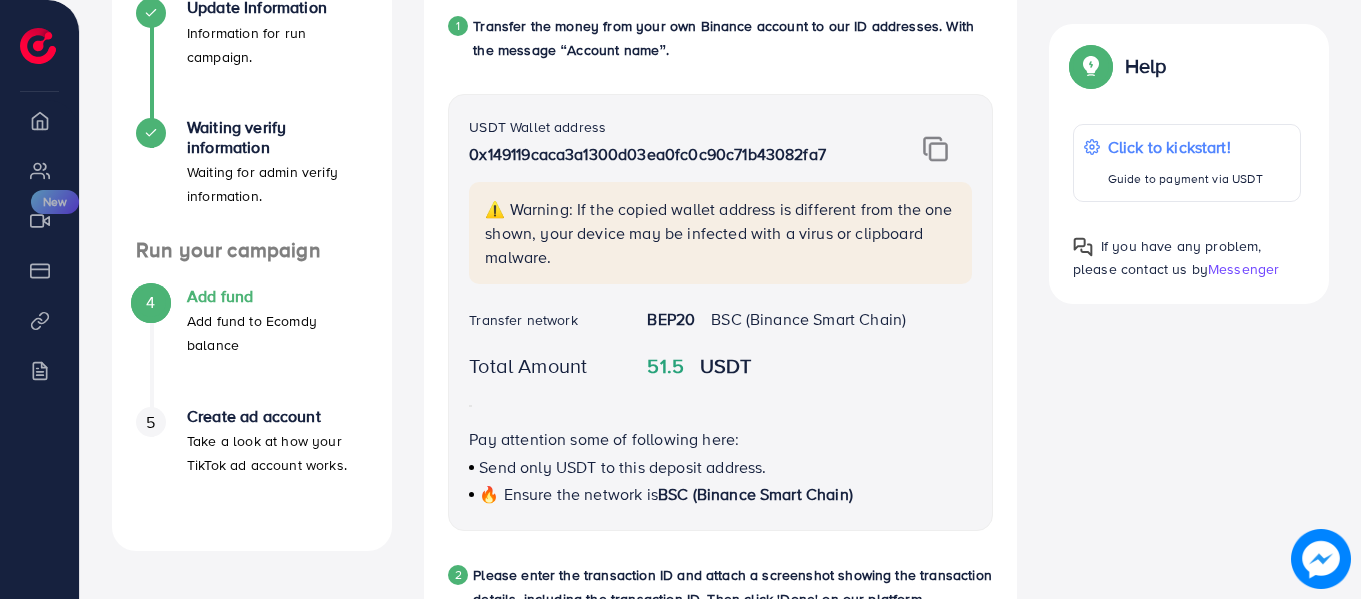 click at bounding box center (935, 149) 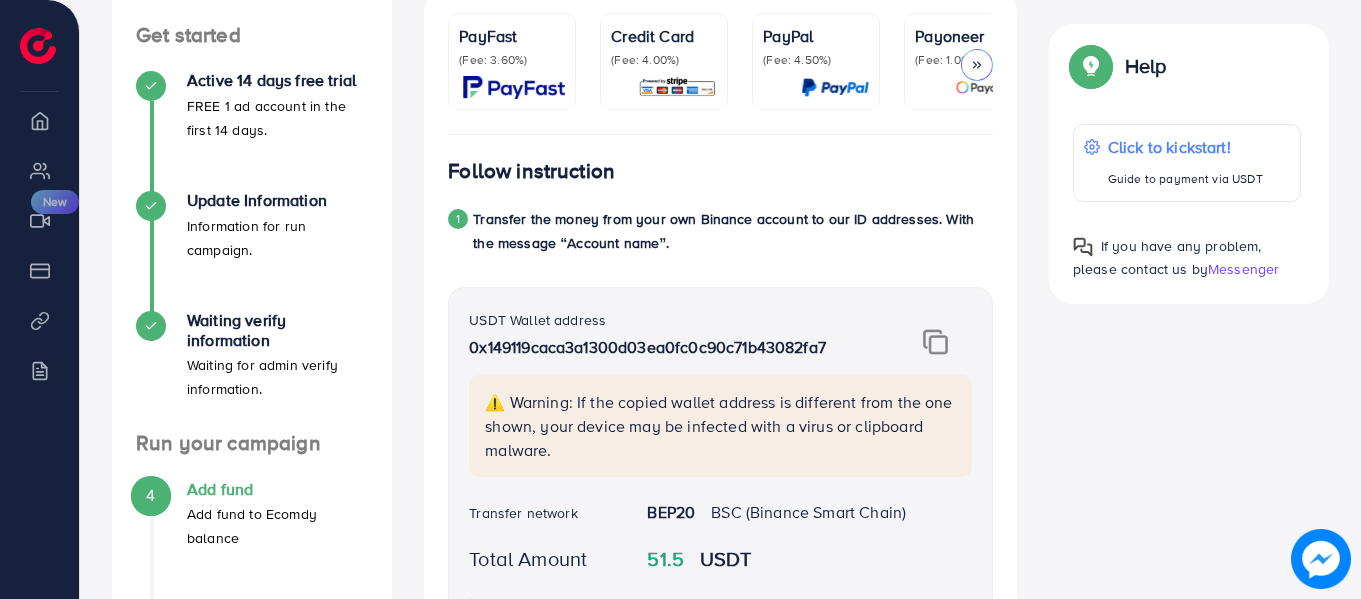 scroll, scrollTop: 269, scrollLeft: 0, axis: vertical 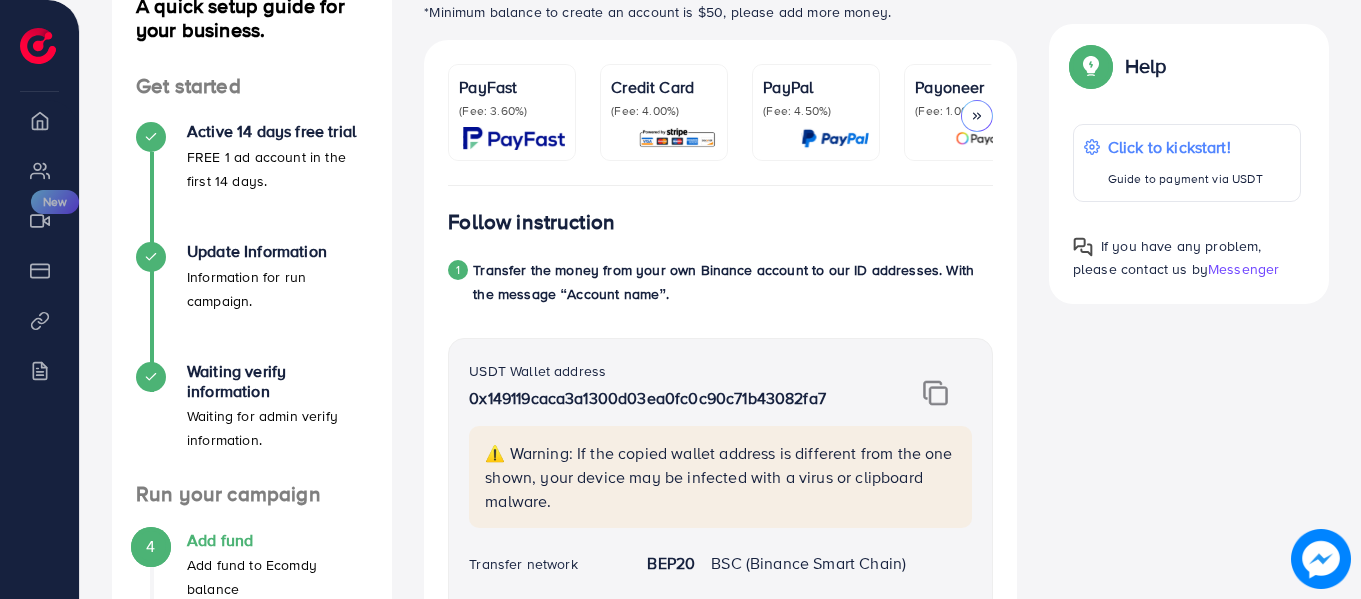 click 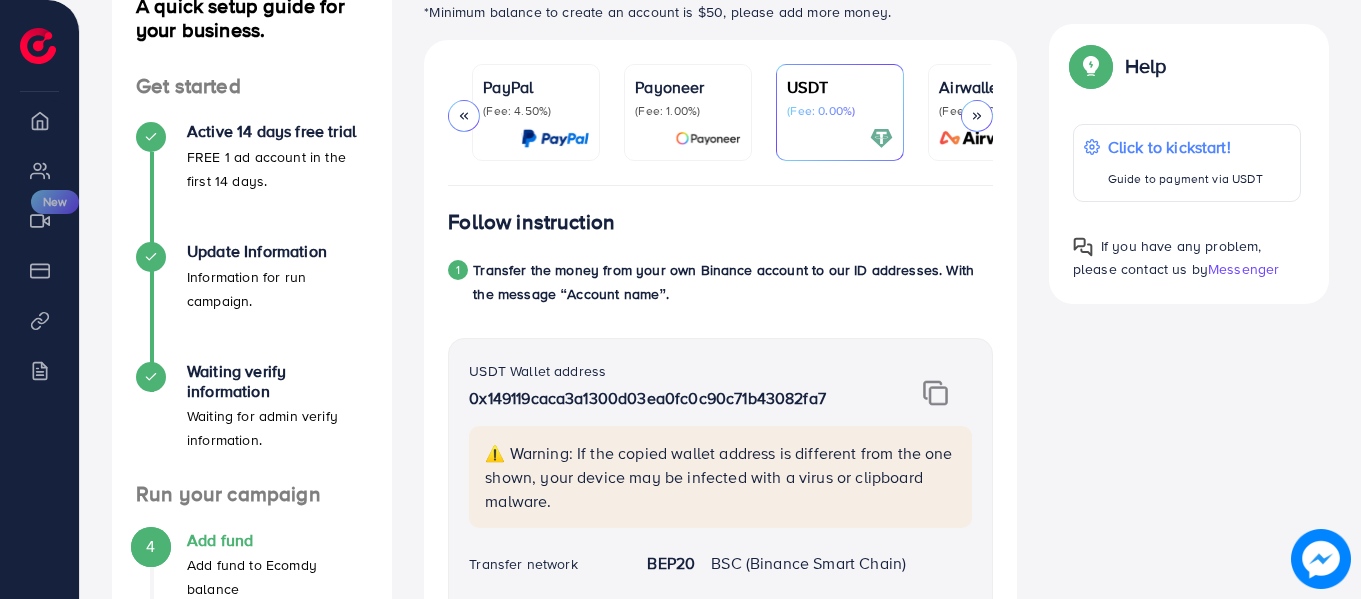 scroll, scrollTop: 0, scrollLeft: 343, axis: horizontal 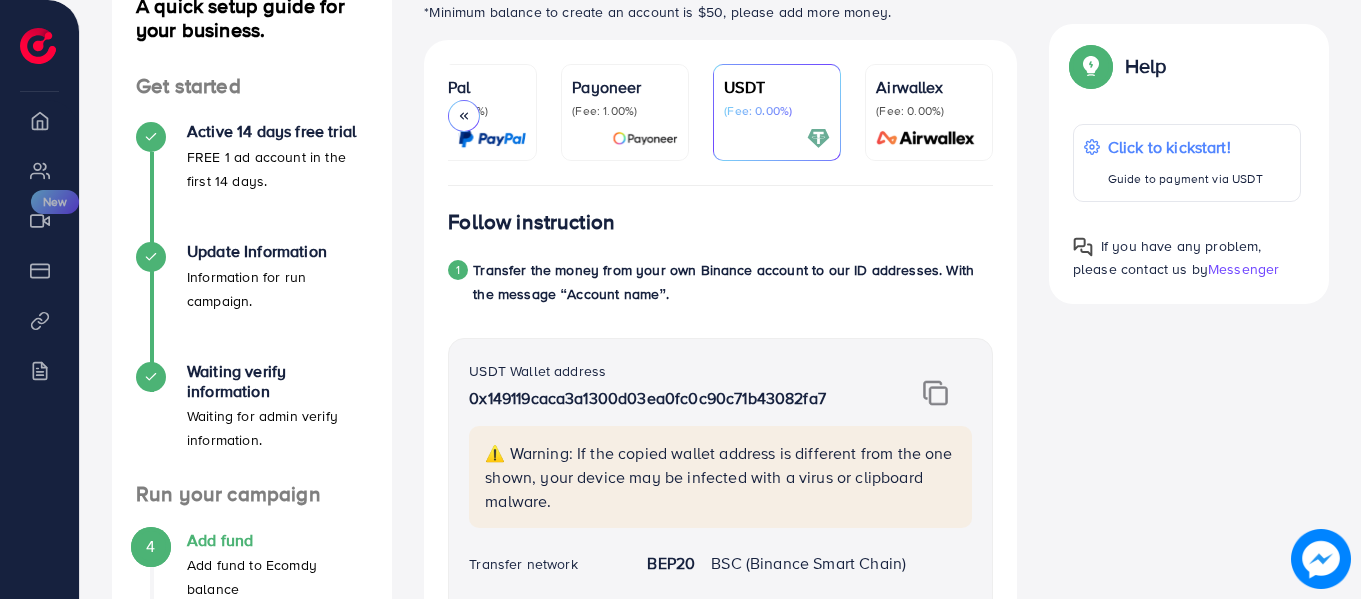 click 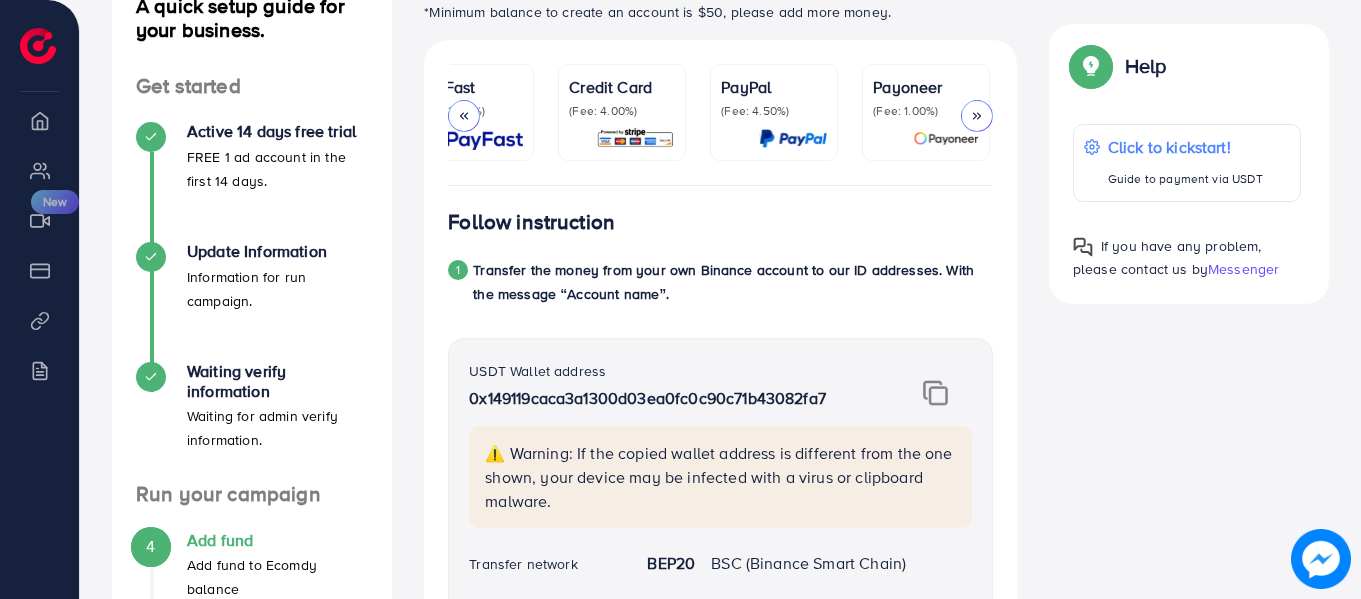 scroll, scrollTop: 0, scrollLeft: 0, axis: both 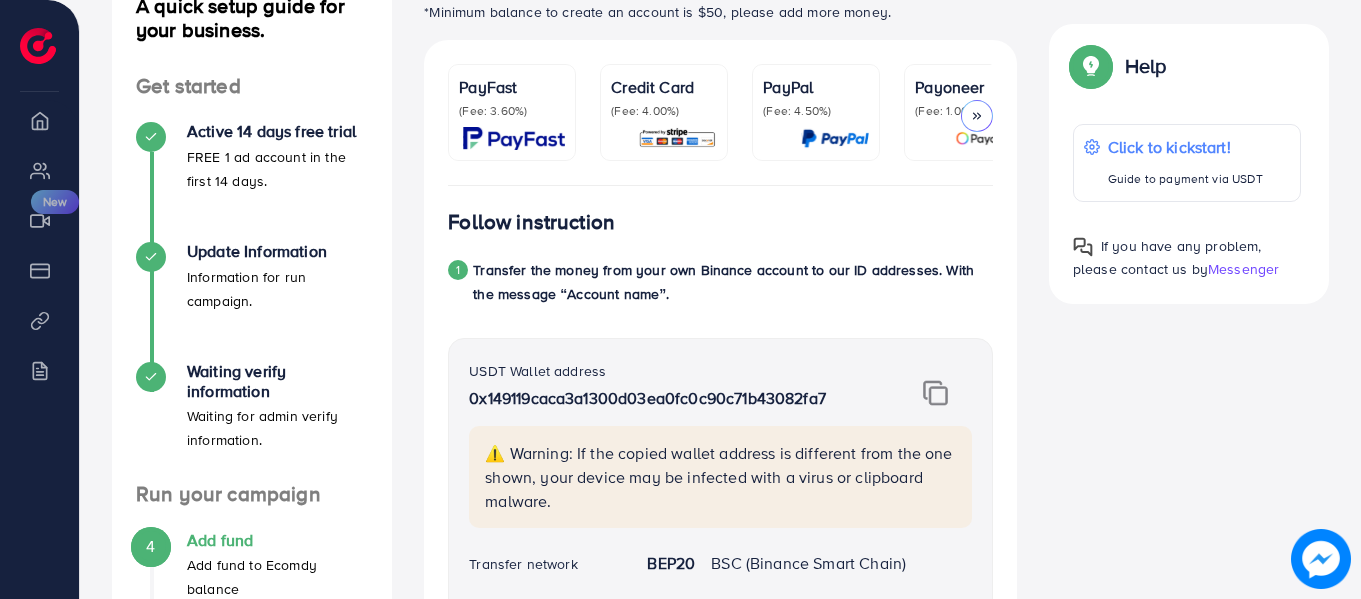 click at bounding box center [514, 138] 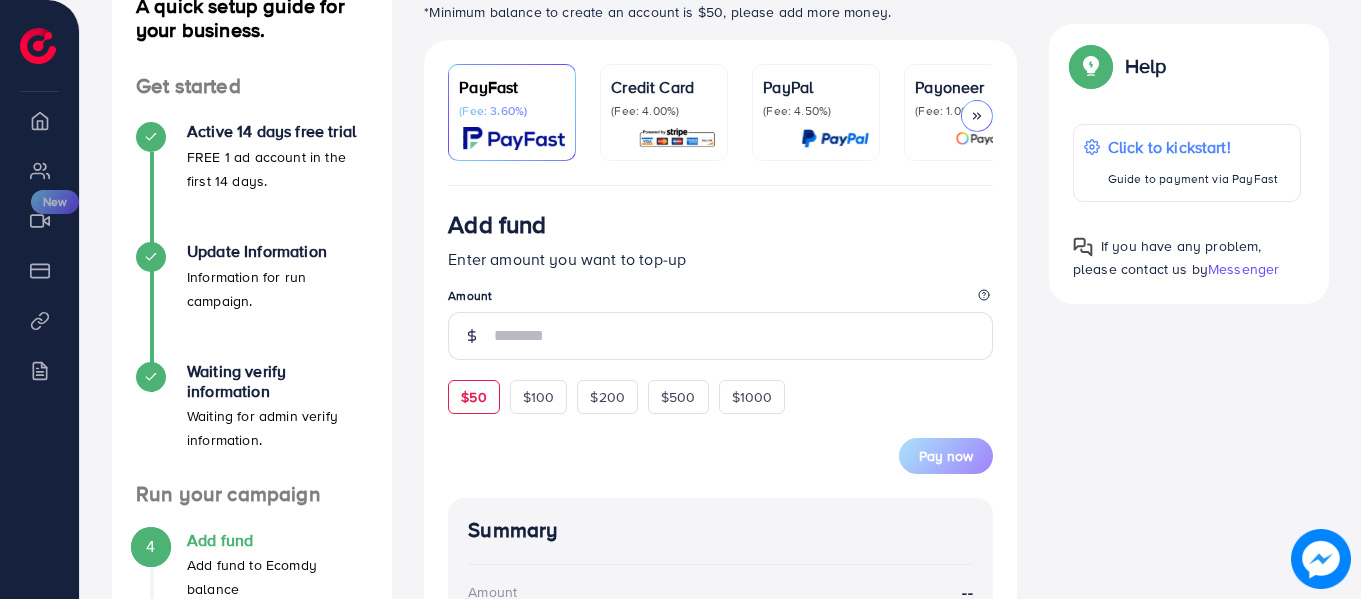 click on "$50" at bounding box center (473, 397) 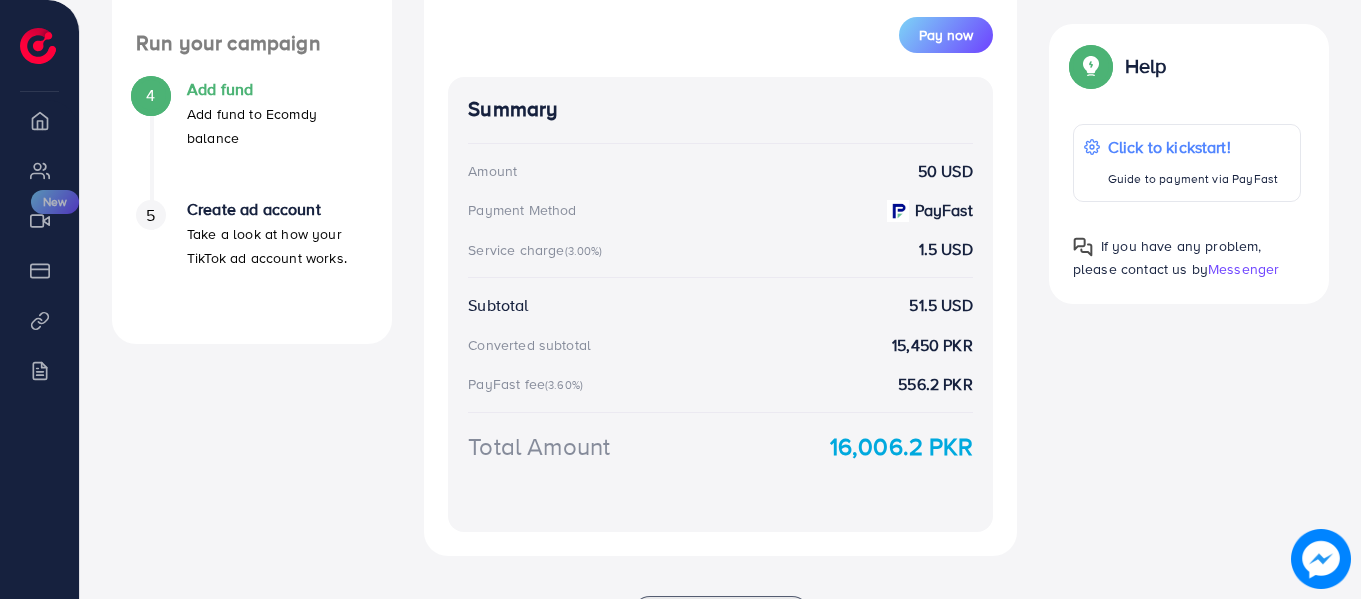 scroll, scrollTop: 739, scrollLeft: 0, axis: vertical 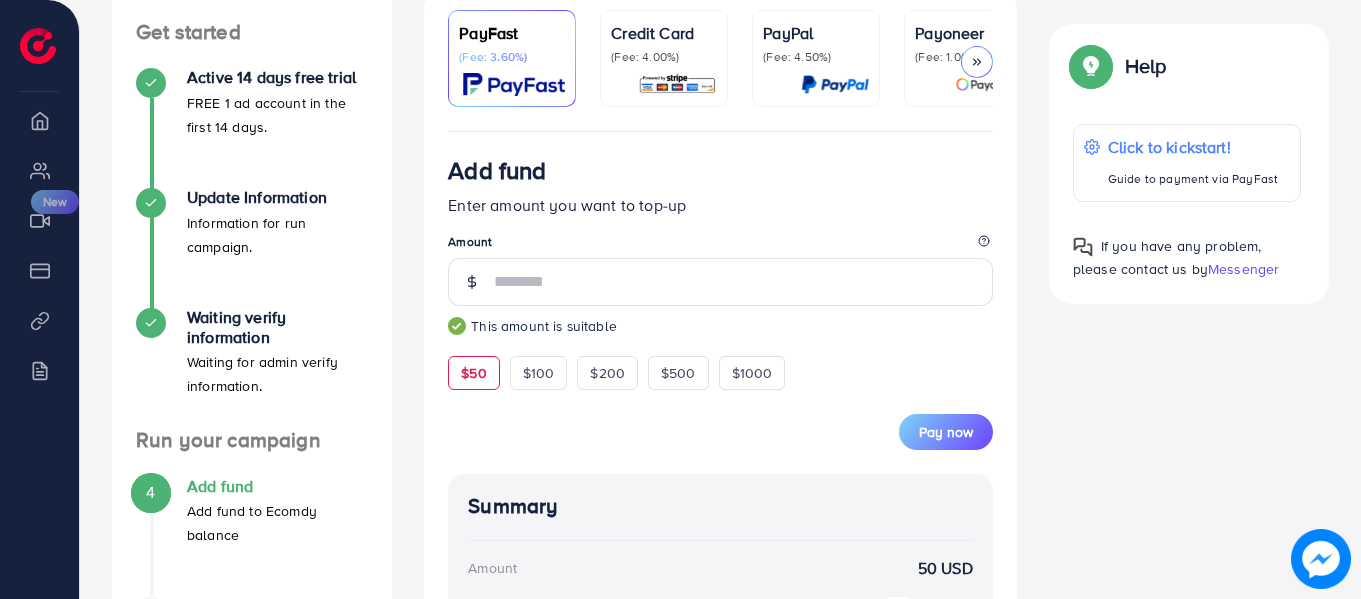 click 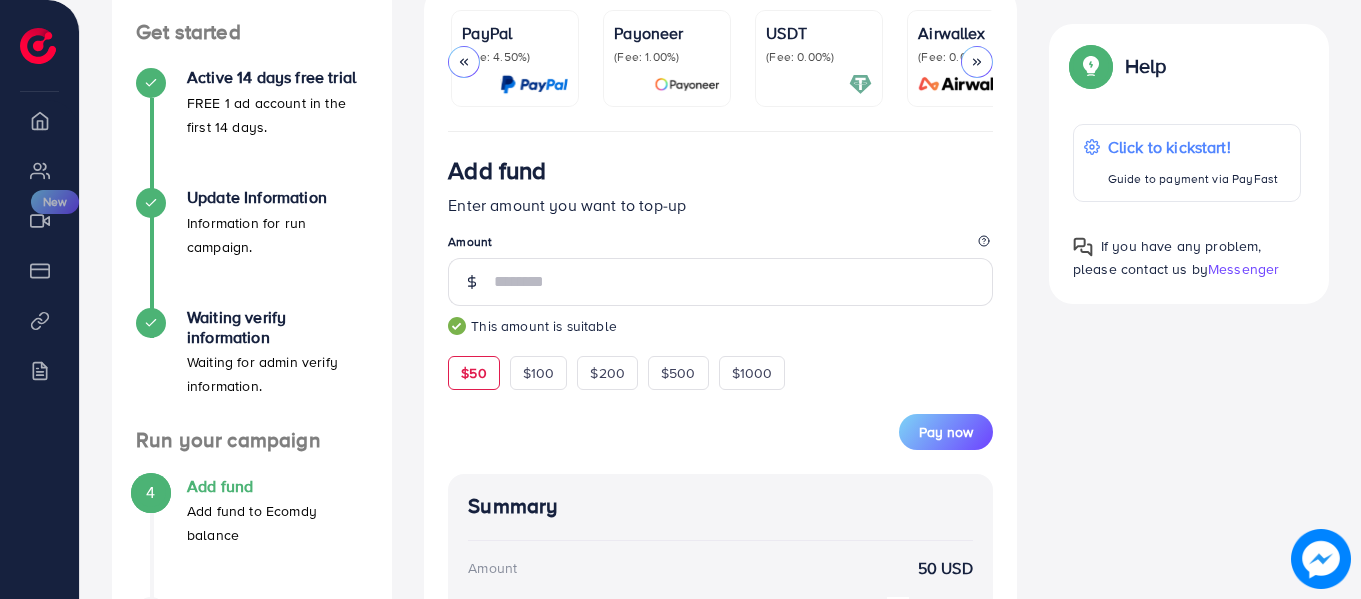 scroll, scrollTop: 0, scrollLeft: 343, axis: horizontal 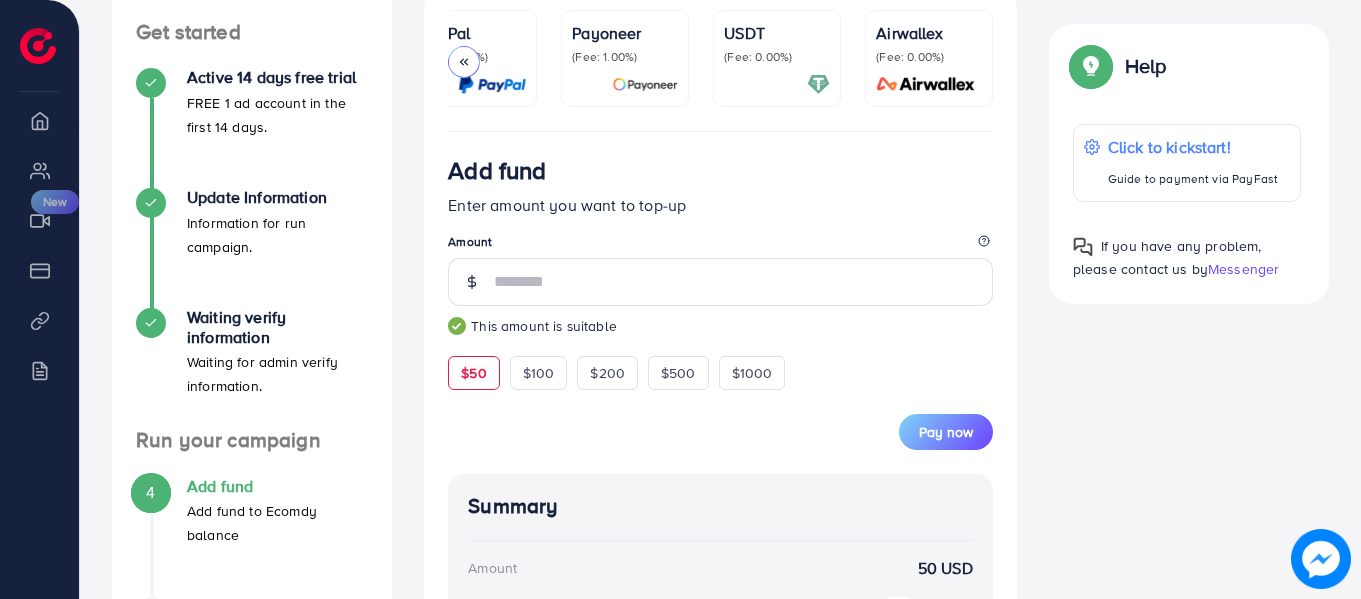 click on "(Fee: 0.00%)" at bounding box center (777, 57) 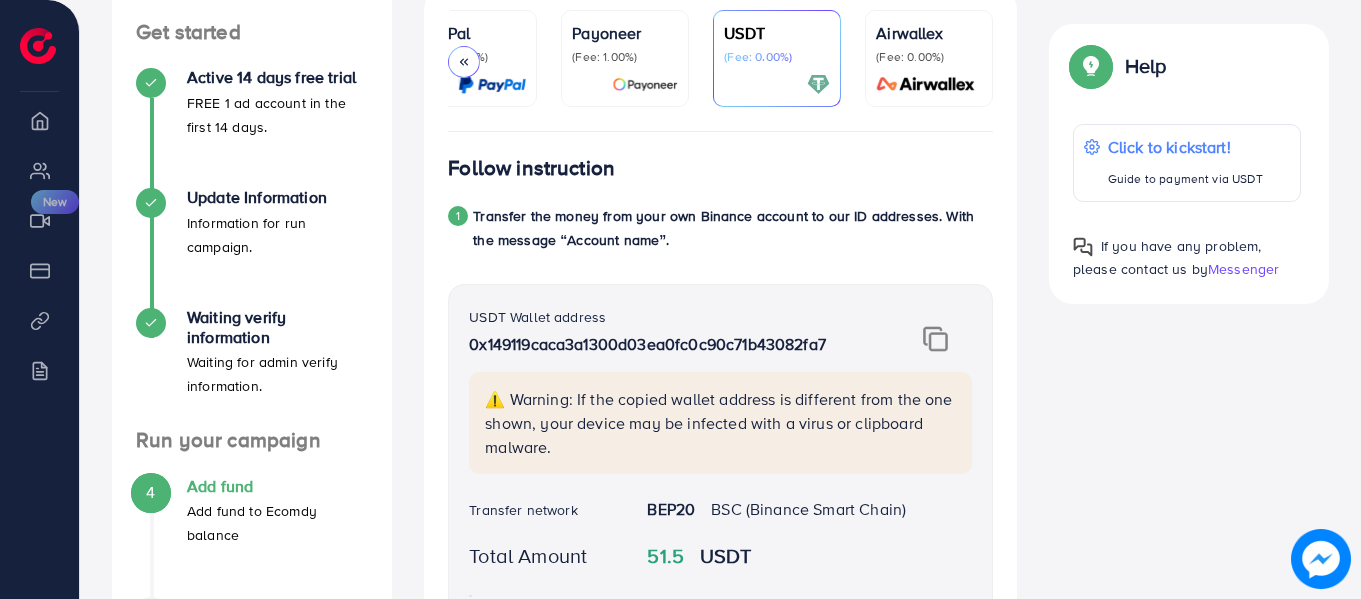 click at bounding box center (935, 339) 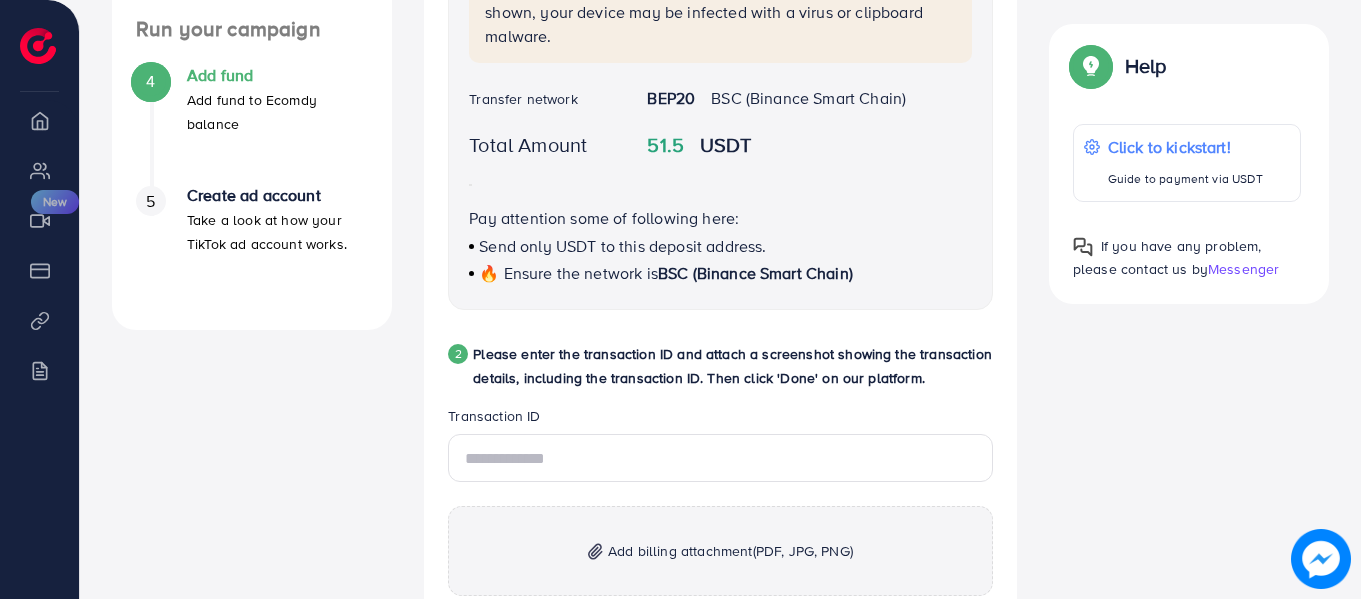 scroll, scrollTop: 744, scrollLeft: 0, axis: vertical 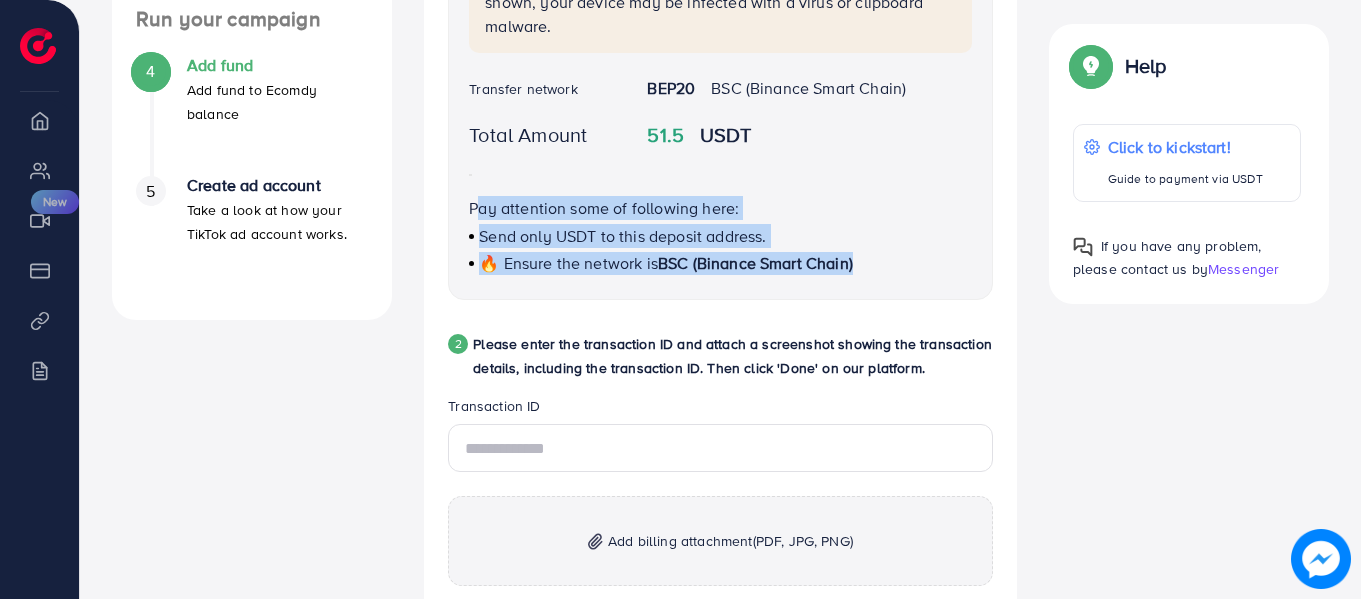 drag, startPoint x: 473, startPoint y: 214, endPoint x: 856, endPoint y: 299, distance: 392.31876 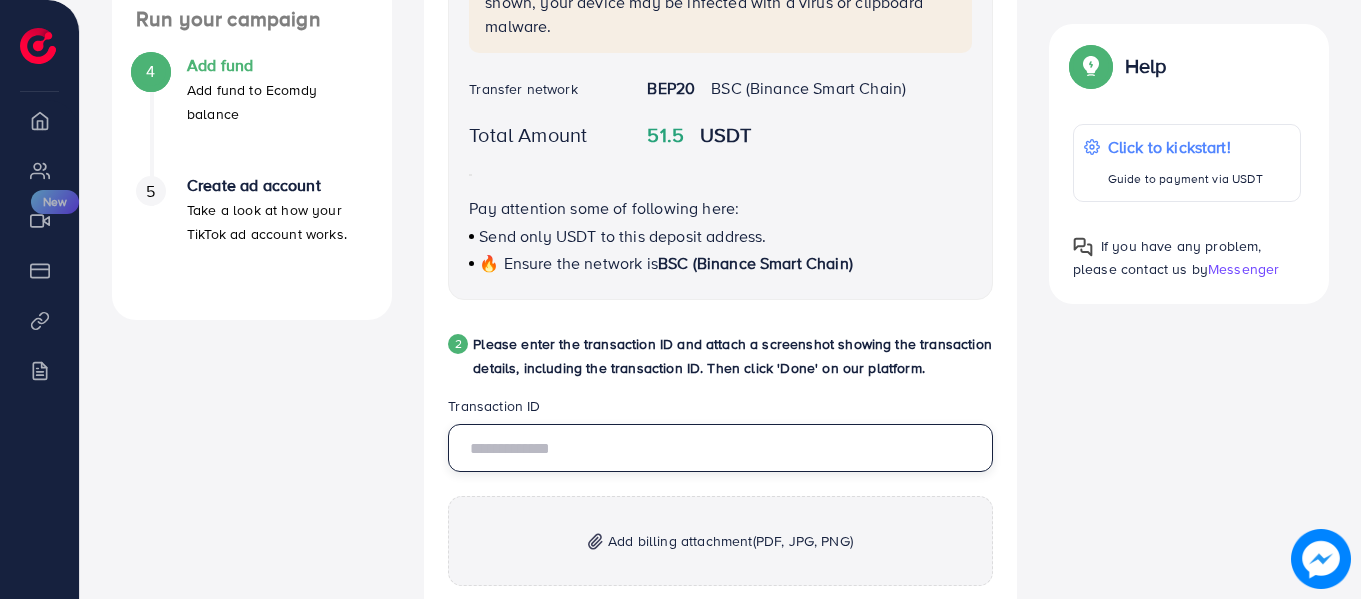 click at bounding box center [720, 448] 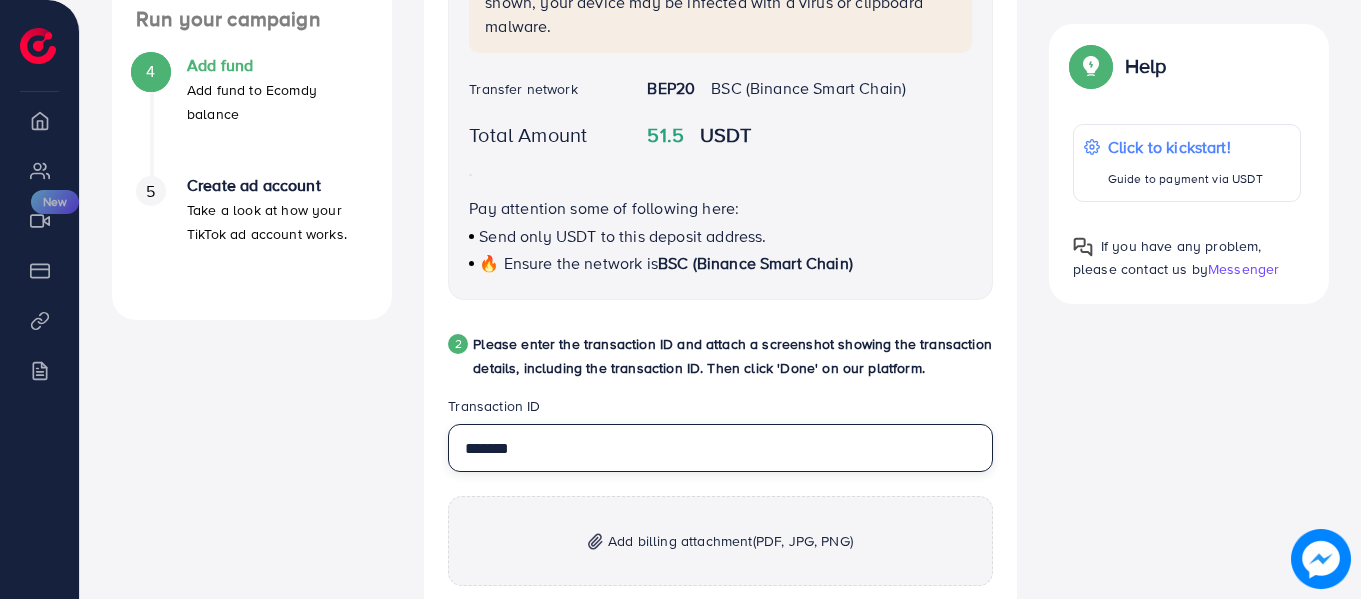click on "*******" at bounding box center [720, 448] 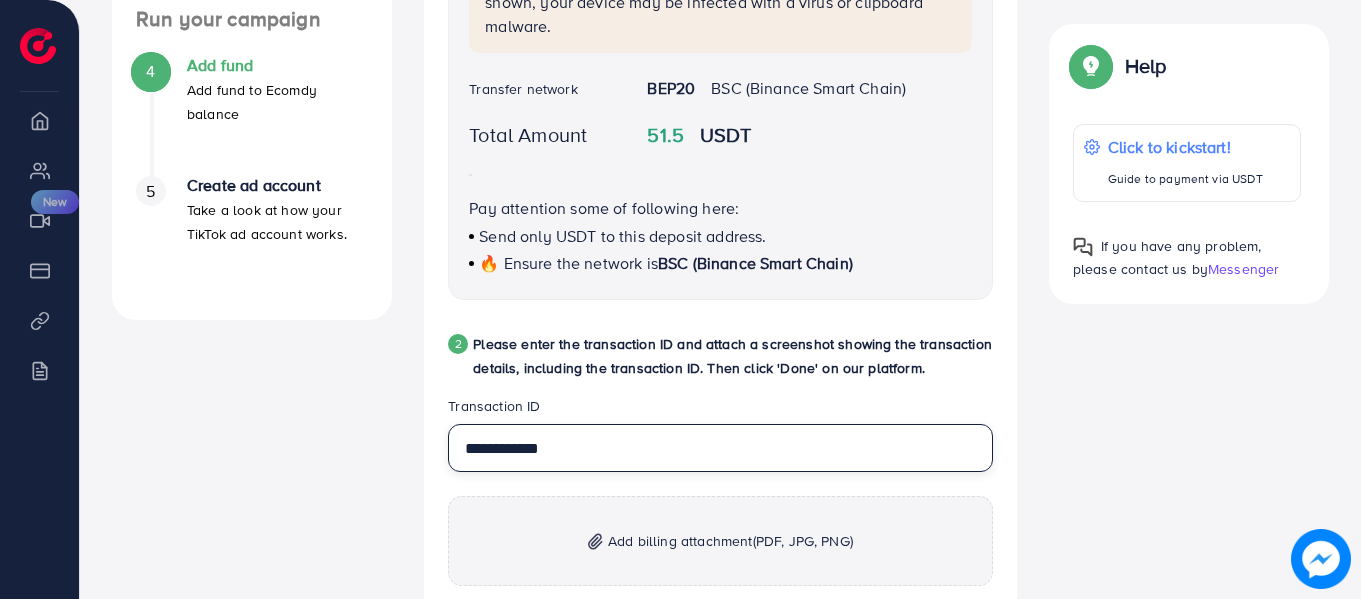 type on "**********" 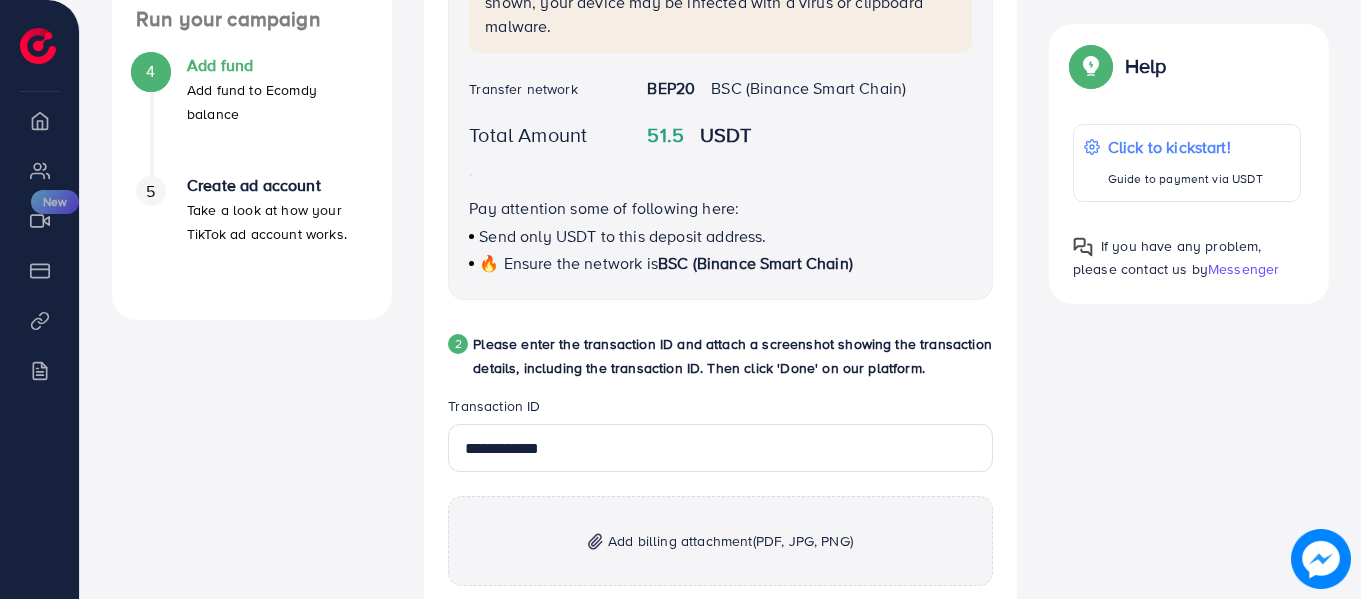 click on "A quick setup guide for your business.   Get started   Active 14 days free trial   FREE 1 ad account in the first 14 days.   Update Information   Information for run campaign.   Waiting verify information   Waiting for admin verify information.   Run your campaign   4   Add fund   Add fund to Ecomdy balance   5   Create ad account   Take a look at how your TikTok ad account works.  A quick setup guide for your business.  Add fund   Add fund to Ecomdy balance   Ecomdy Balance:   $0  *Minimum balance to create an account is $50, please add more money.   PayFast   (Fee: 3.60%)   Credit Card   (Fee: 4.00%)   PayPal   (Fee: 4.50%)   Payoneer   (Fee: 1.00%)   USDT   (Fee: 0.00%)   Airwallex   (Fee: 0.00%)   Currency Code:   Merchant ID:   Merchant Name:   Token:   Success URL:   Failure URL:   Checkout URL:   Customer Email:   Customer Mobile:   Transaction Amount:   Basket ID:   Transaction Date:  Add fund Enter amount you want to top-up Amount **  This amount is suitable  $50 $100 $200 $500 $1000  Pay now     **" at bounding box center [720, 375] 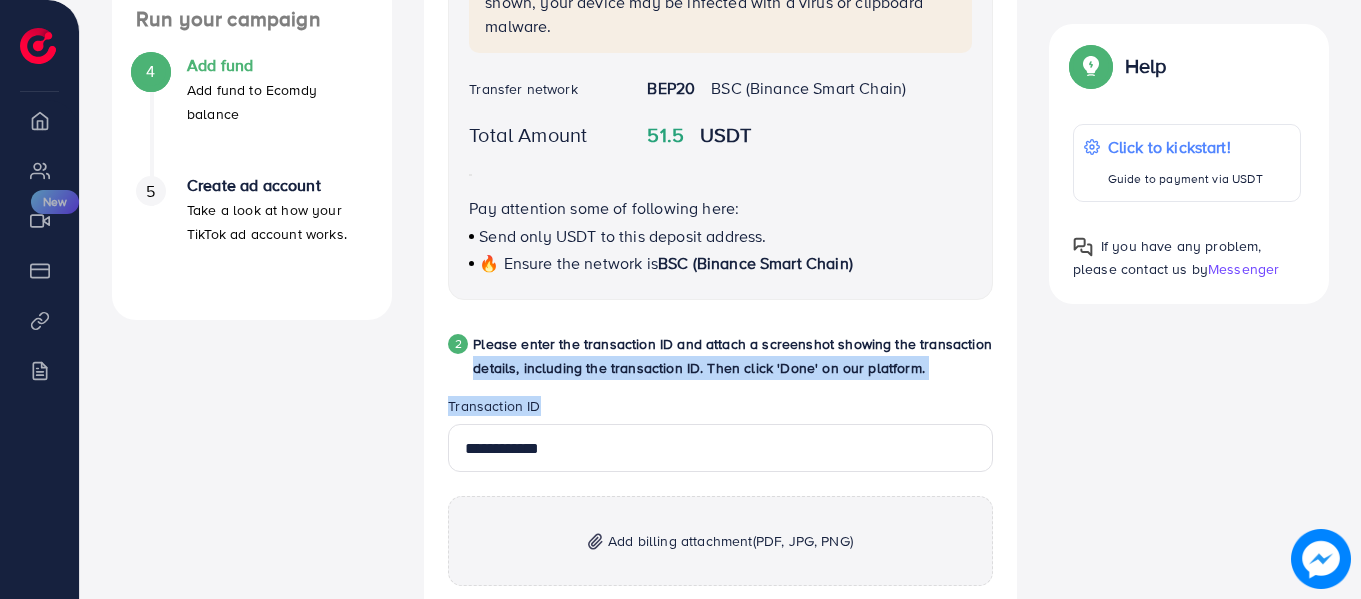 drag, startPoint x: 1358, startPoint y: 341, endPoint x: 1365, endPoint y: 416, distance: 75.32596 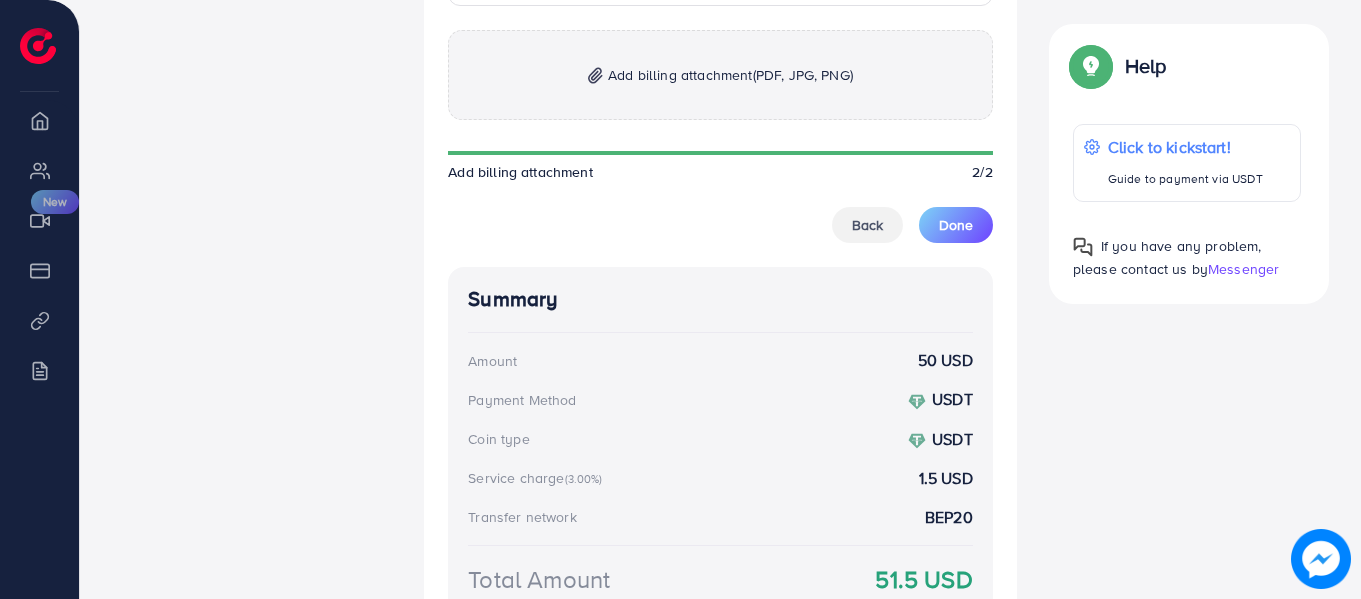 scroll, scrollTop: 1046, scrollLeft: 0, axis: vertical 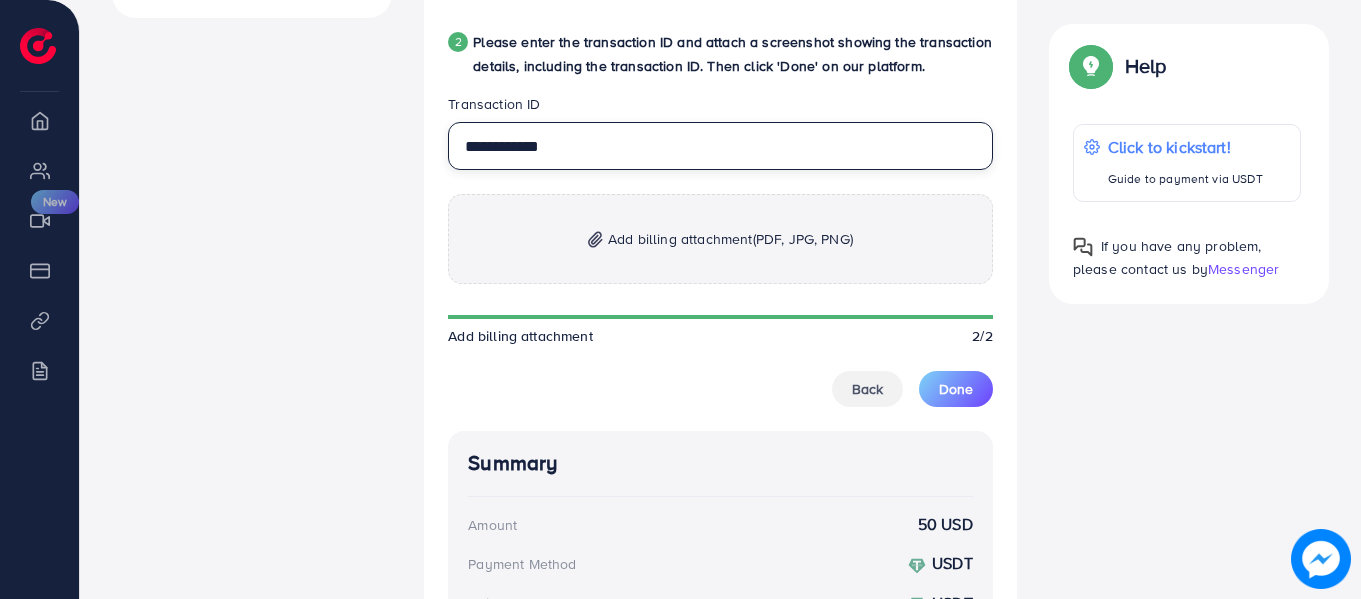click on "**********" at bounding box center (720, 146) 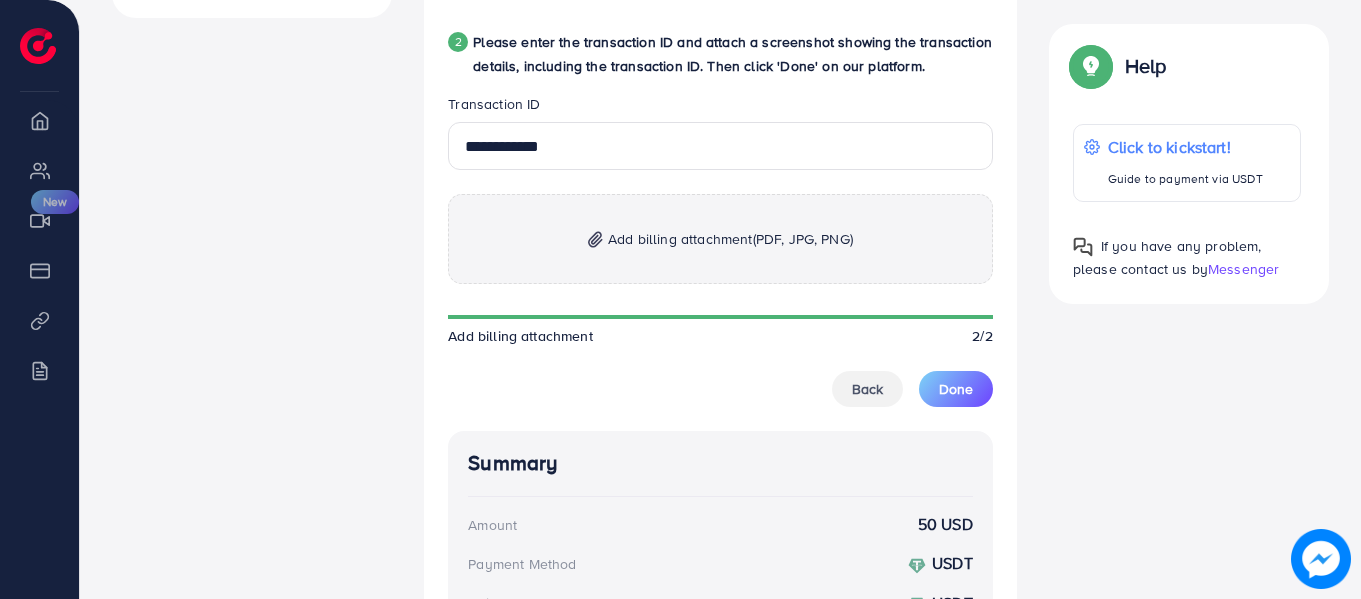 click on "Help   Help   Click to kickstart!   Guide to payment via USDT   If you have any problem, please contact us by   Messenger" at bounding box center [1189, 164] 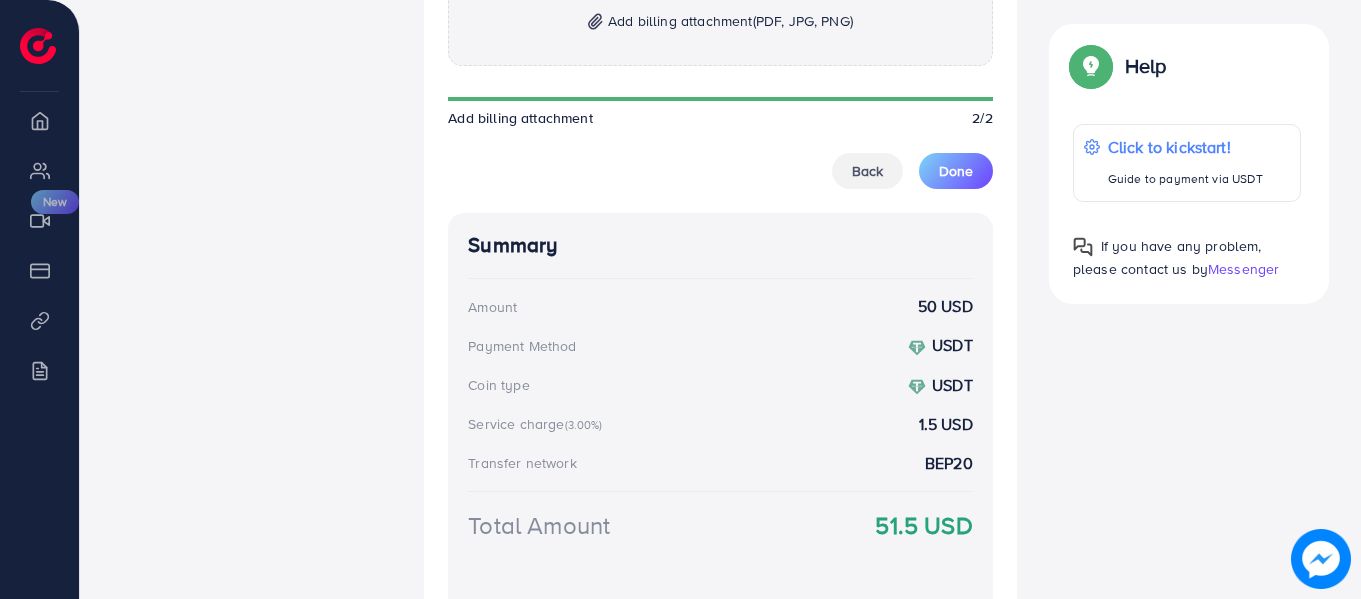 scroll, scrollTop: 1267, scrollLeft: 0, axis: vertical 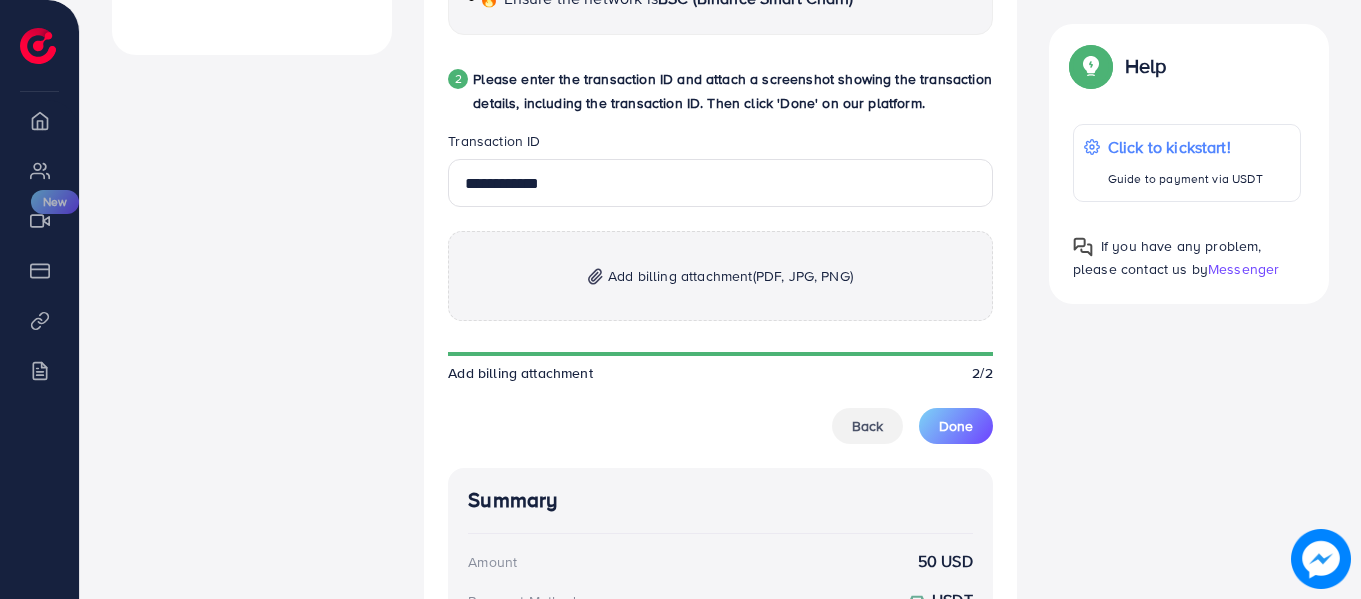 click on "Add billing attachment  (PDF, JPG, PNG)" at bounding box center (730, 276) 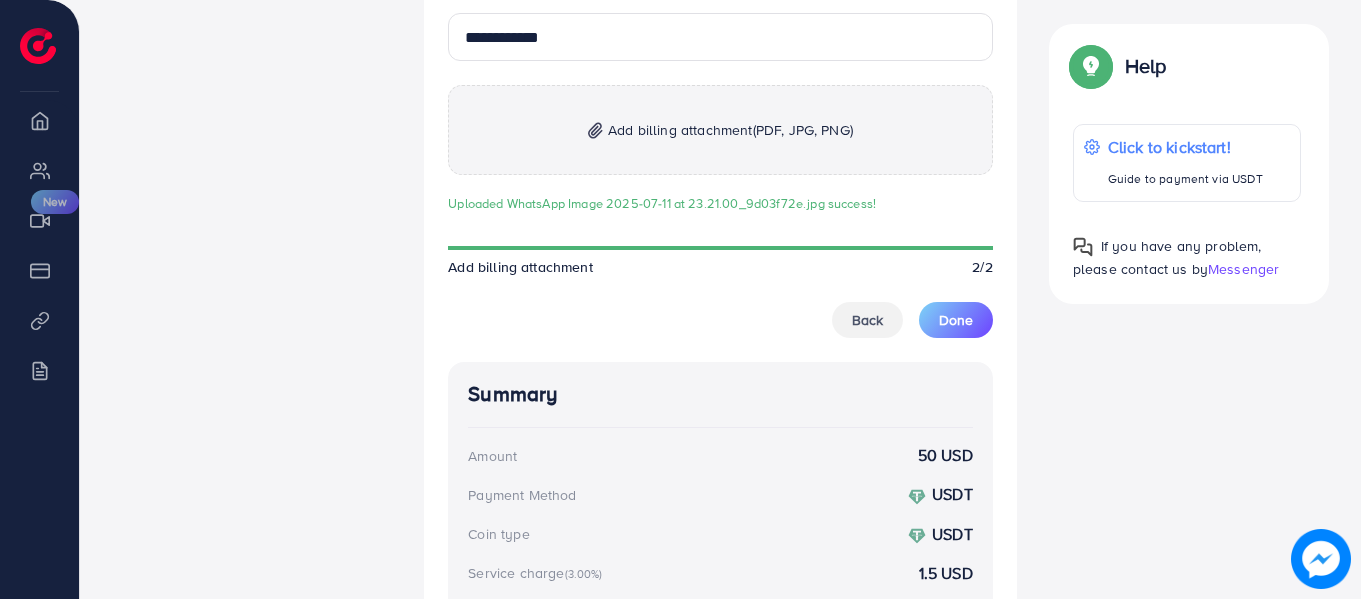 scroll, scrollTop: 1161, scrollLeft: 0, axis: vertical 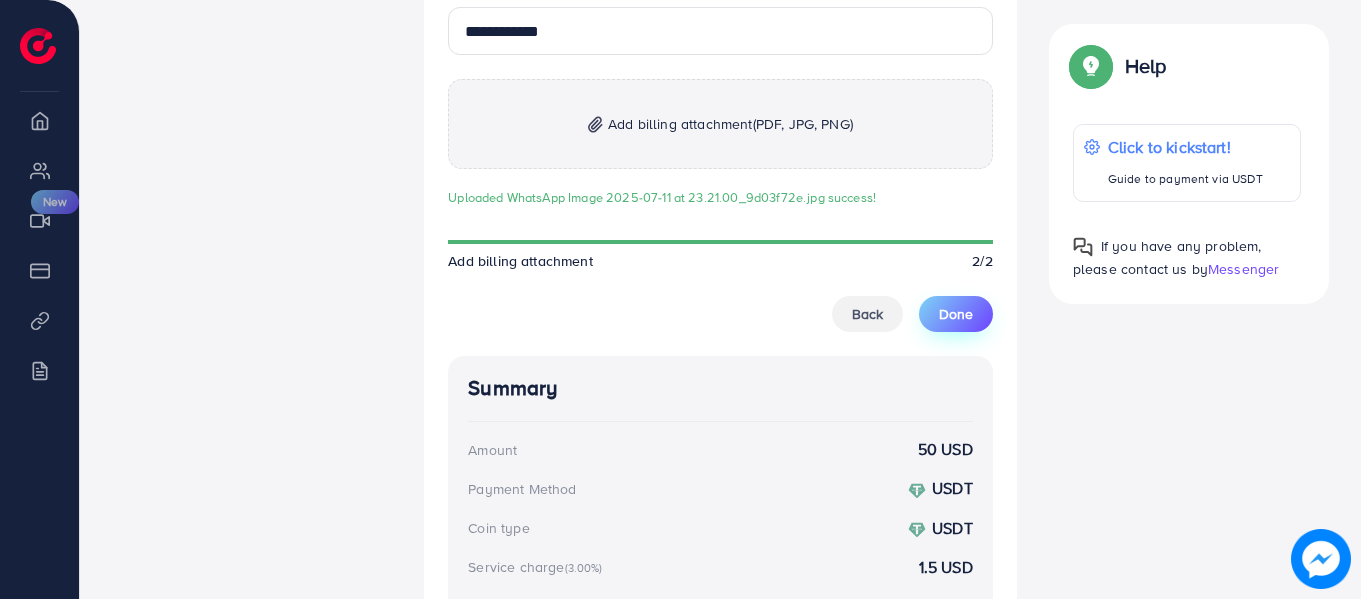 click on "Done" at bounding box center (956, 314) 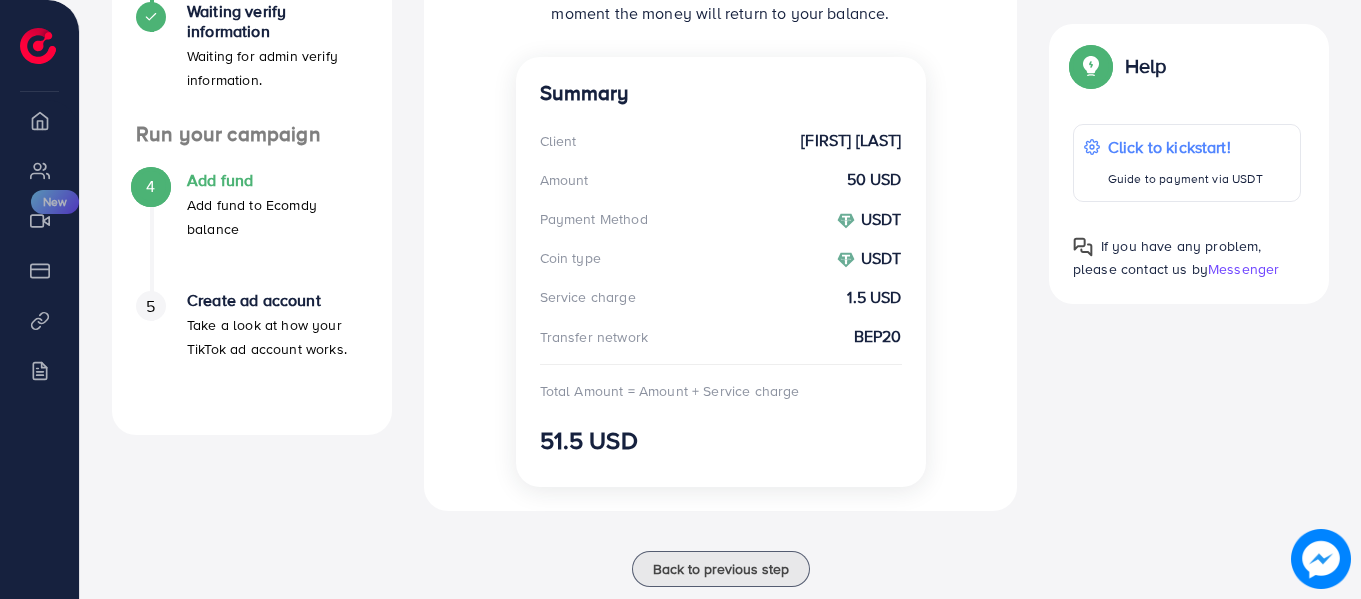 scroll, scrollTop: 678, scrollLeft: 0, axis: vertical 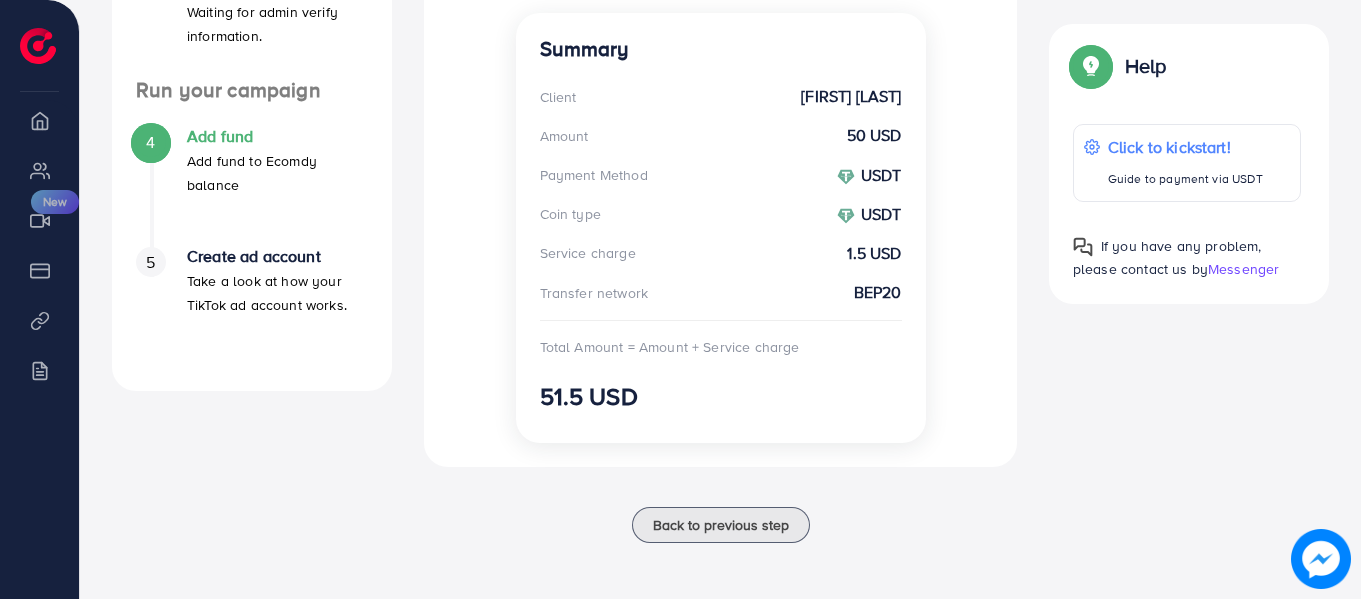 click on "Total Amount = Amount  + Service charge" at bounding box center (670, 347) 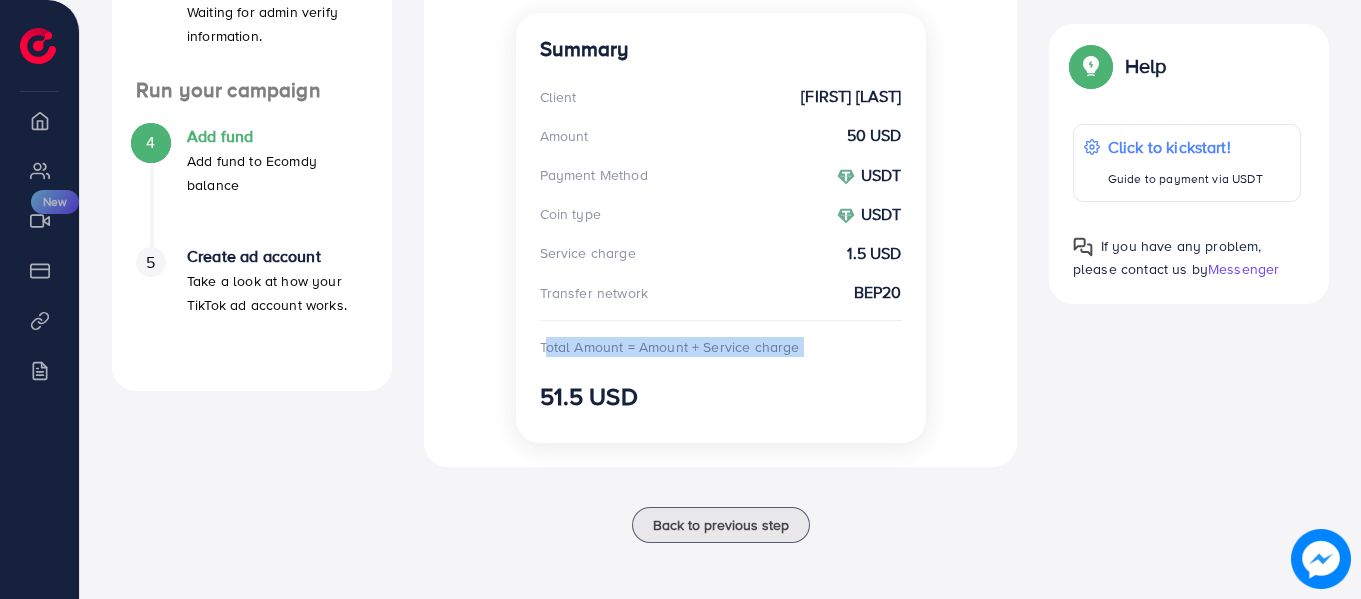 click on "Total Amount = Amount  + Service charge" at bounding box center (670, 347) 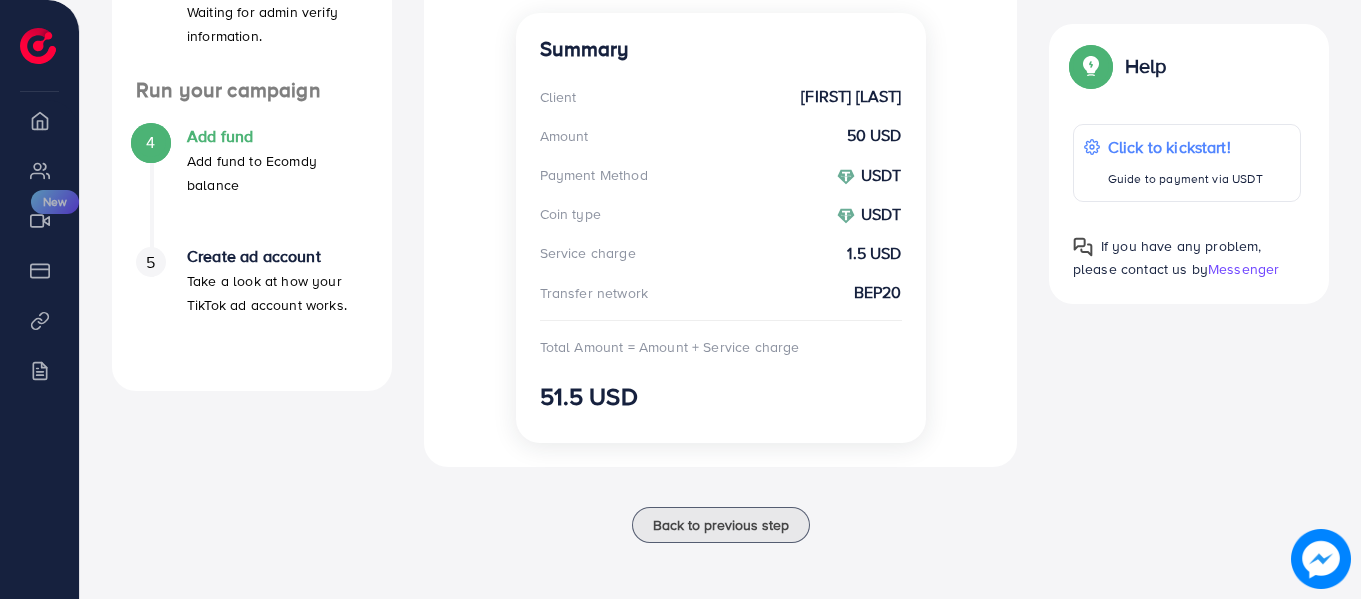 click on "Summary   Client   [FIRST] [LAST]   Amount   50 USD   Payment Method  USDT  Coin type  USDT  Service charge  1.5 USD  Transfer network  BEP20  Total Amount = Amount  + Service charge      51.5 USD" at bounding box center [721, 228] 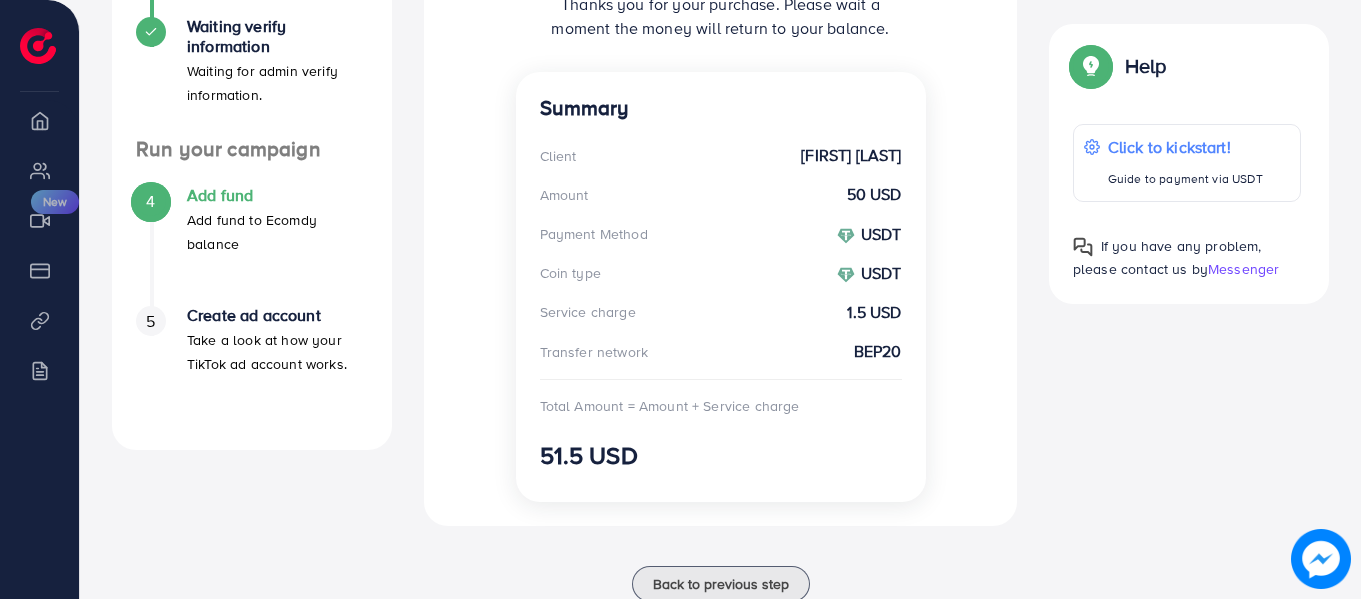 scroll, scrollTop: 678, scrollLeft: 0, axis: vertical 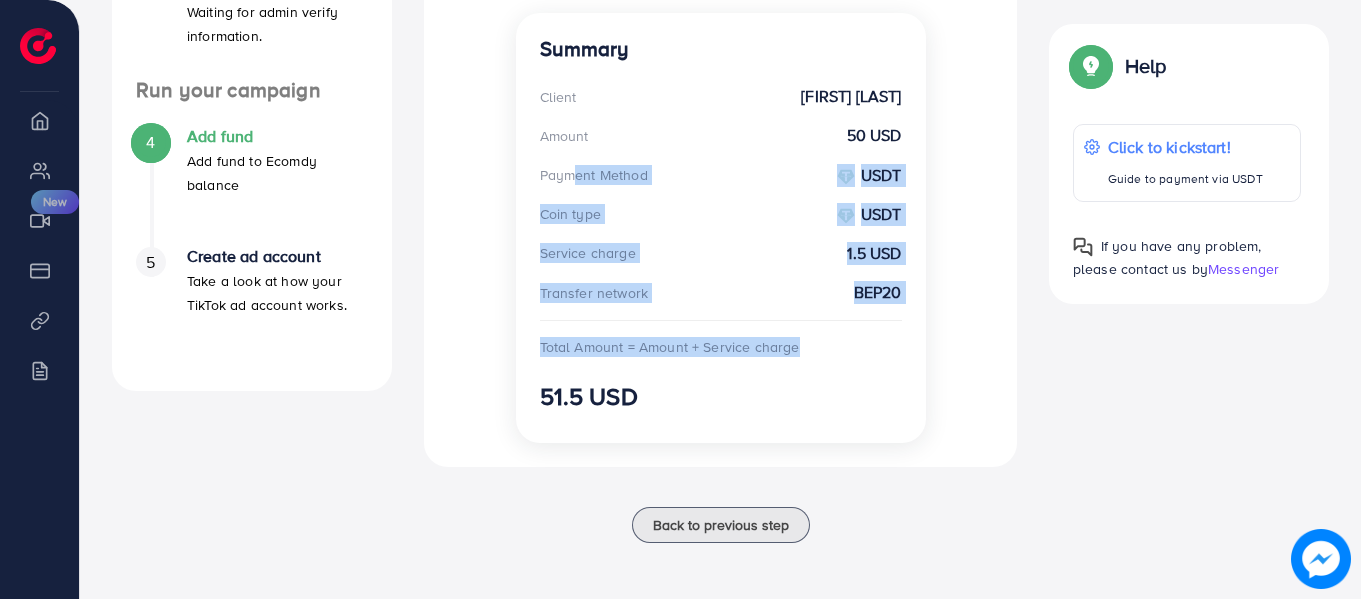 drag, startPoint x: 790, startPoint y: 343, endPoint x: 566, endPoint y: 148, distance: 296.98654 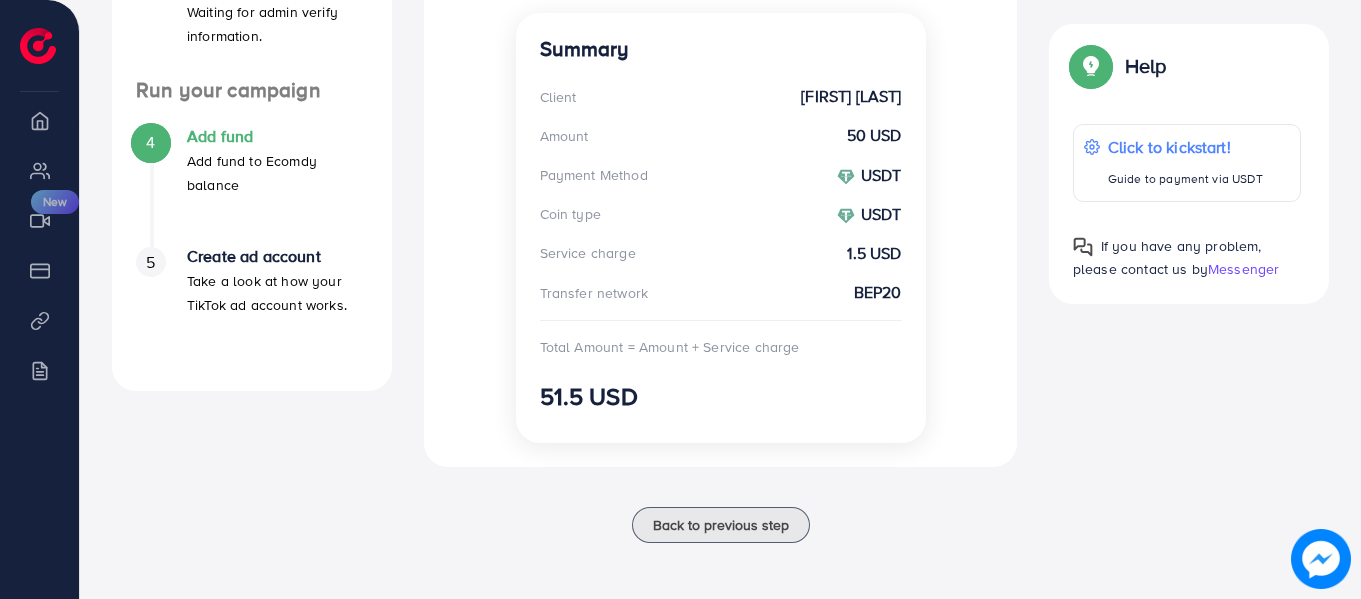 drag, startPoint x: 667, startPoint y: 396, endPoint x: 511, endPoint y: 37, distance: 391.42944 